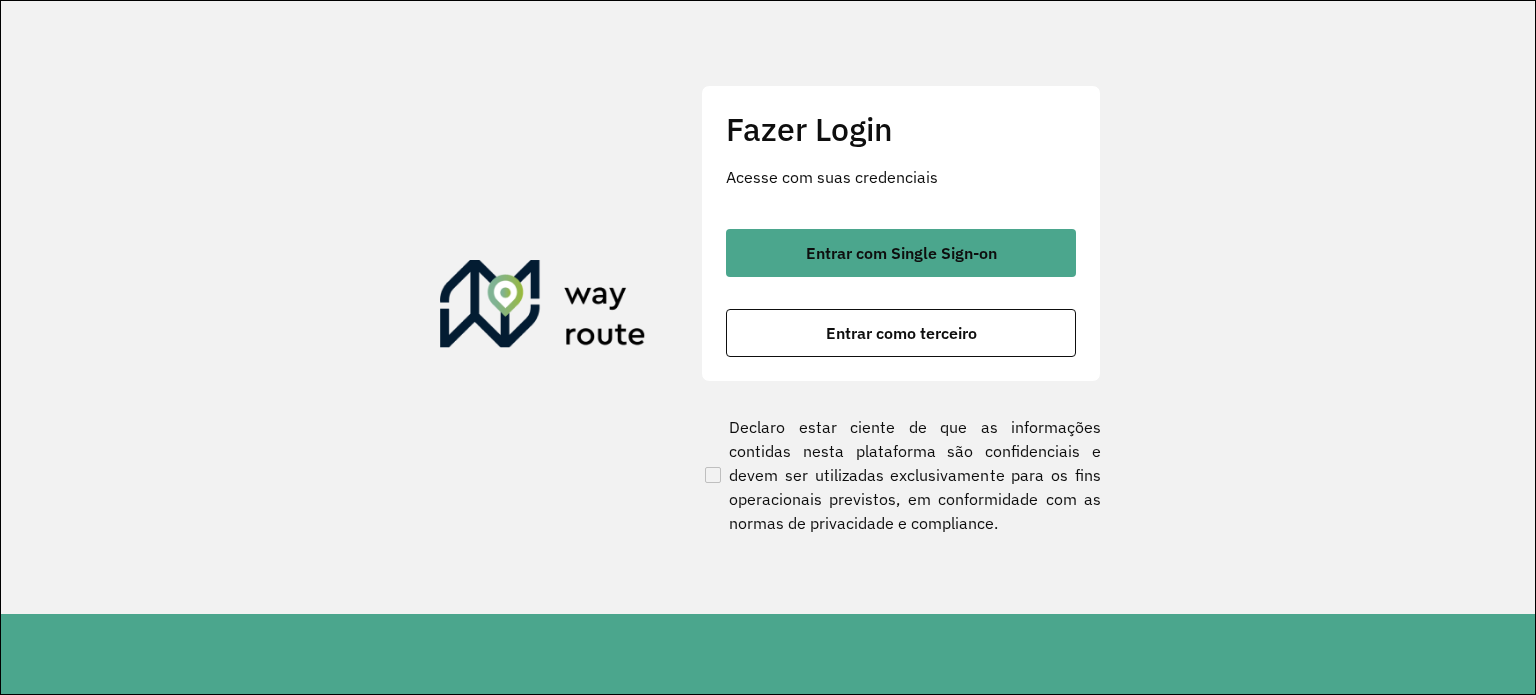 scroll, scrollTop: 0, scrollLeft: 0, axis: both 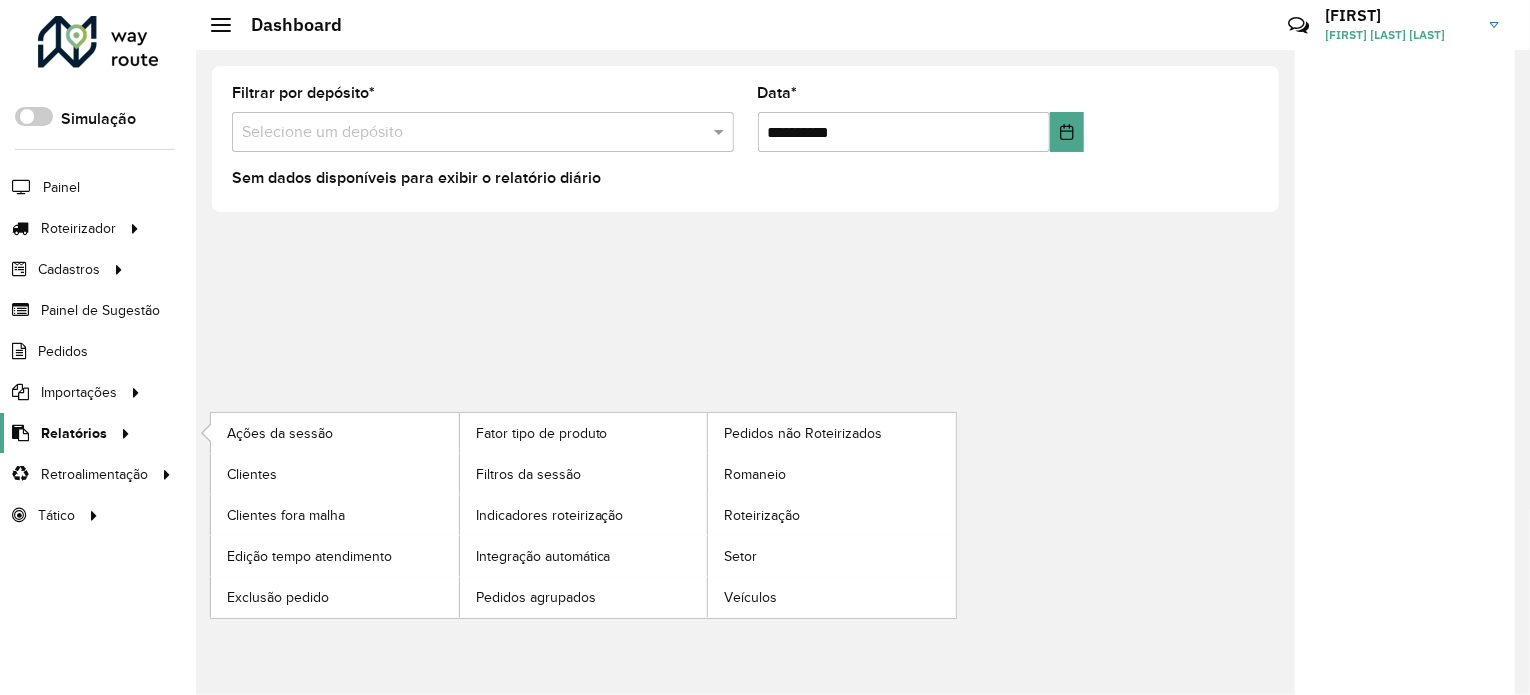 click on "Relatórios" 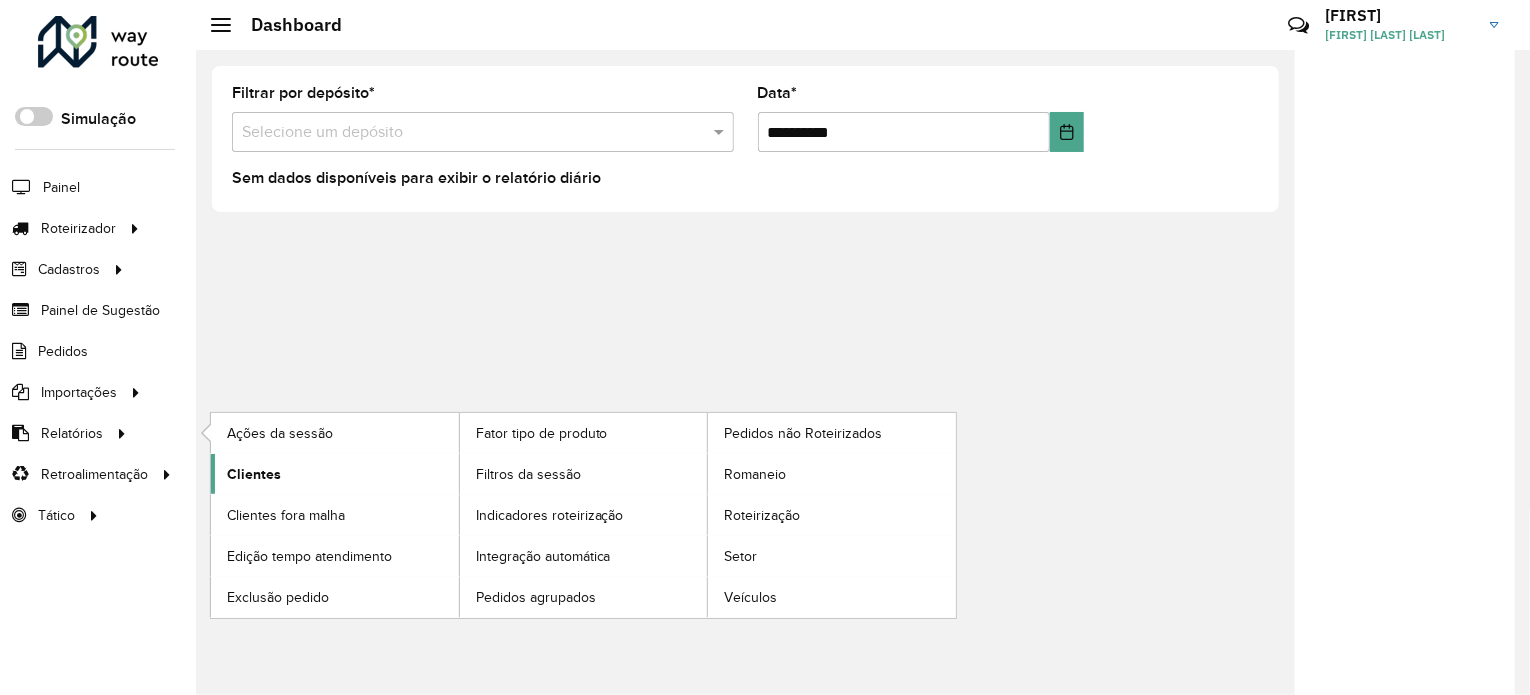 click on "Clientes" 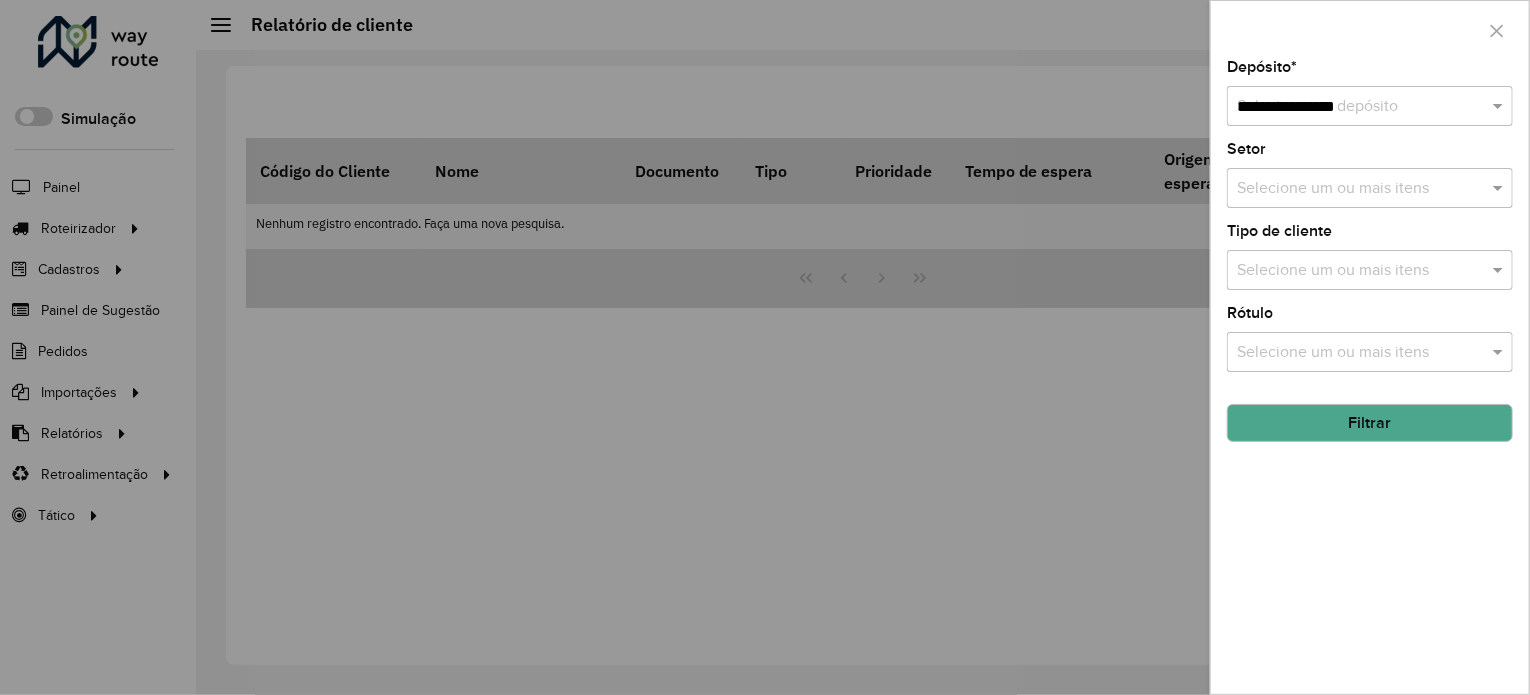 type on "**********" 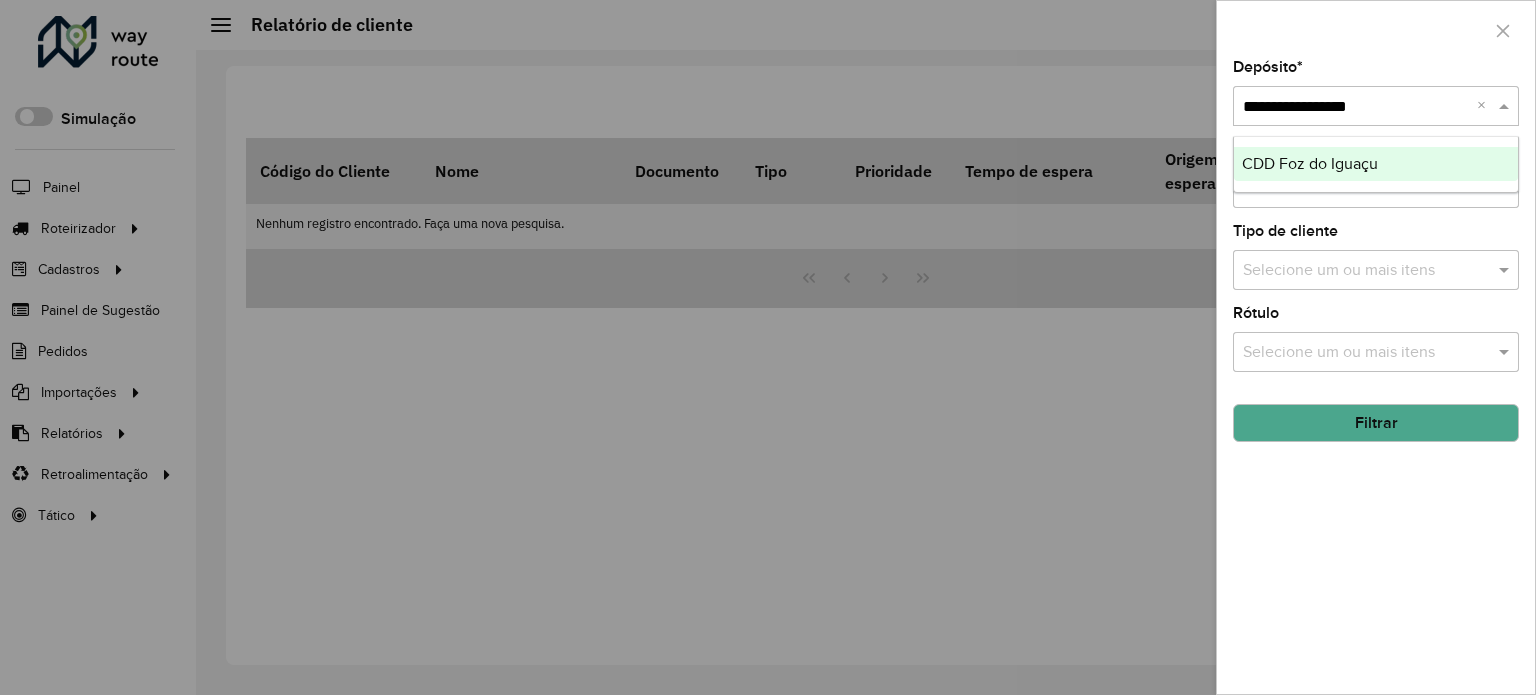 type 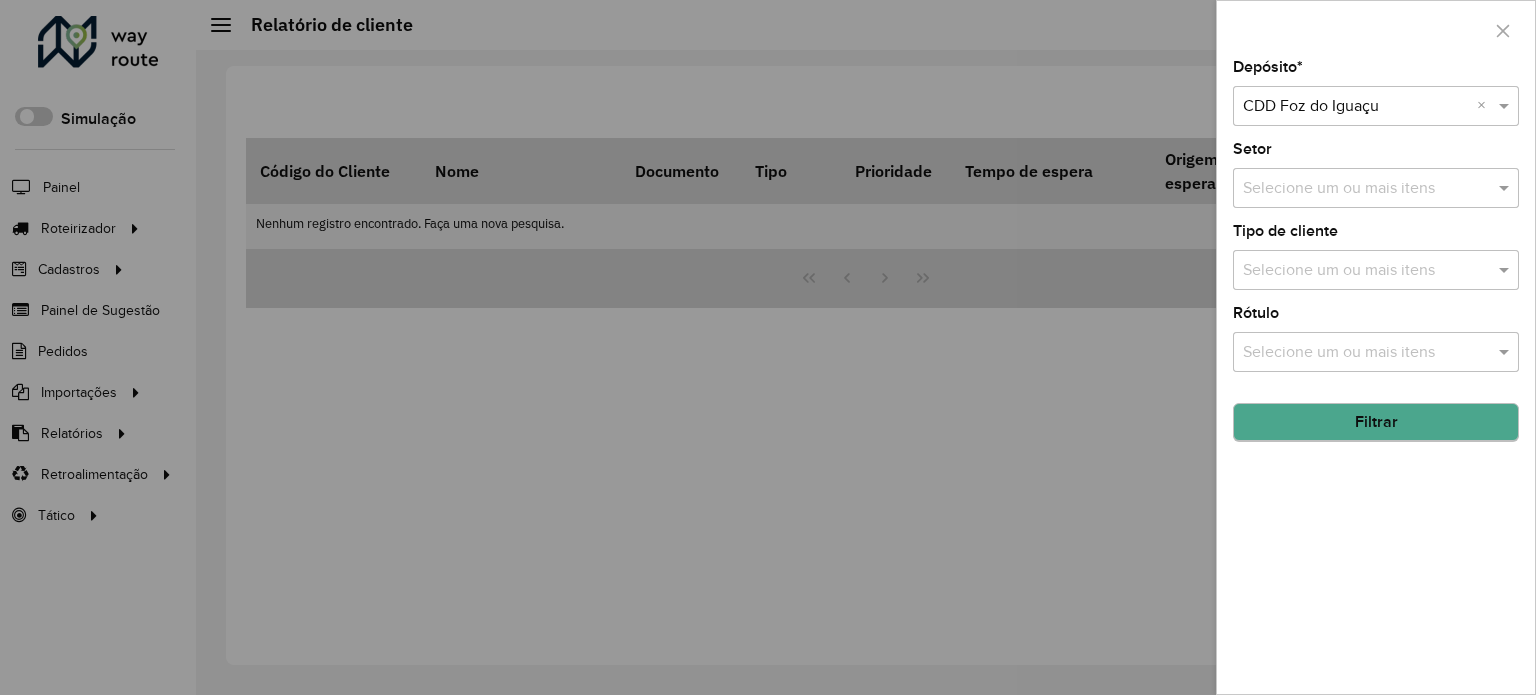 click on "Filtrar" 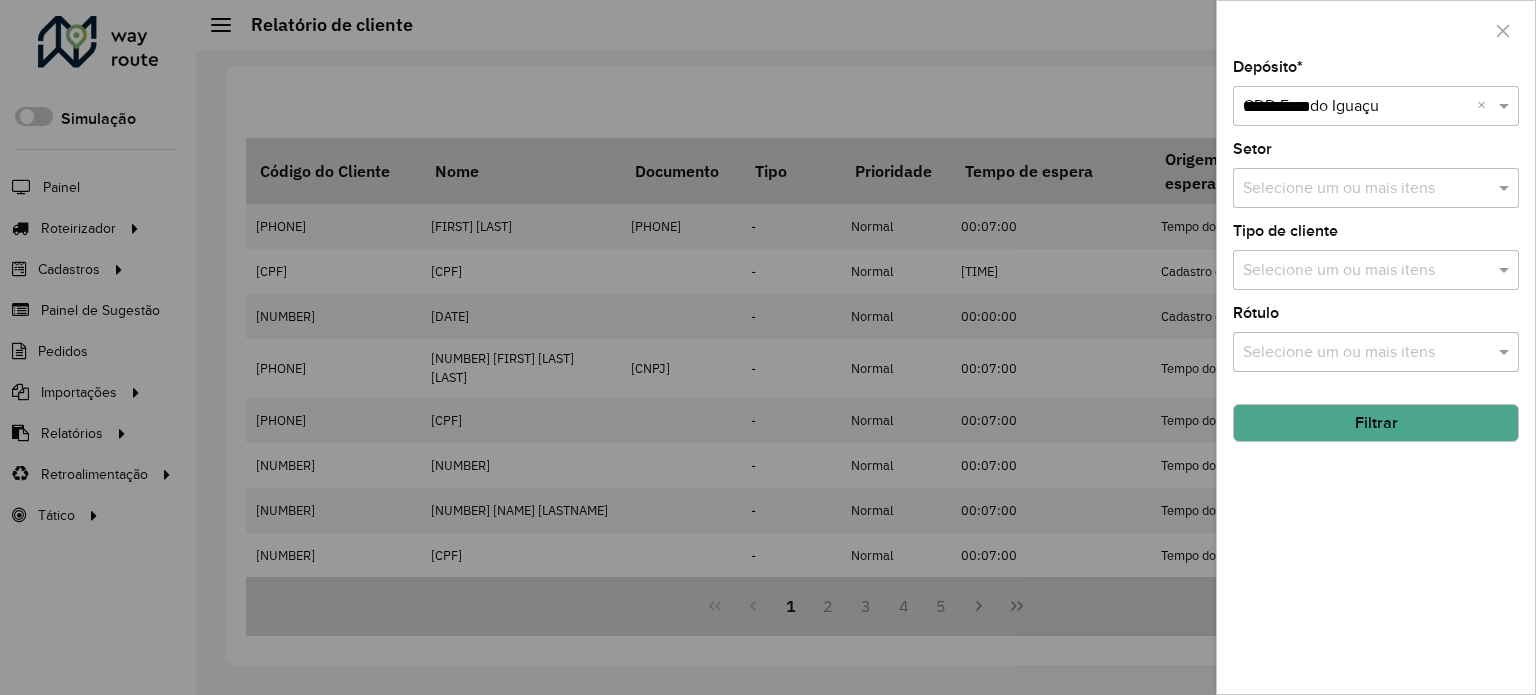 type on "**********" 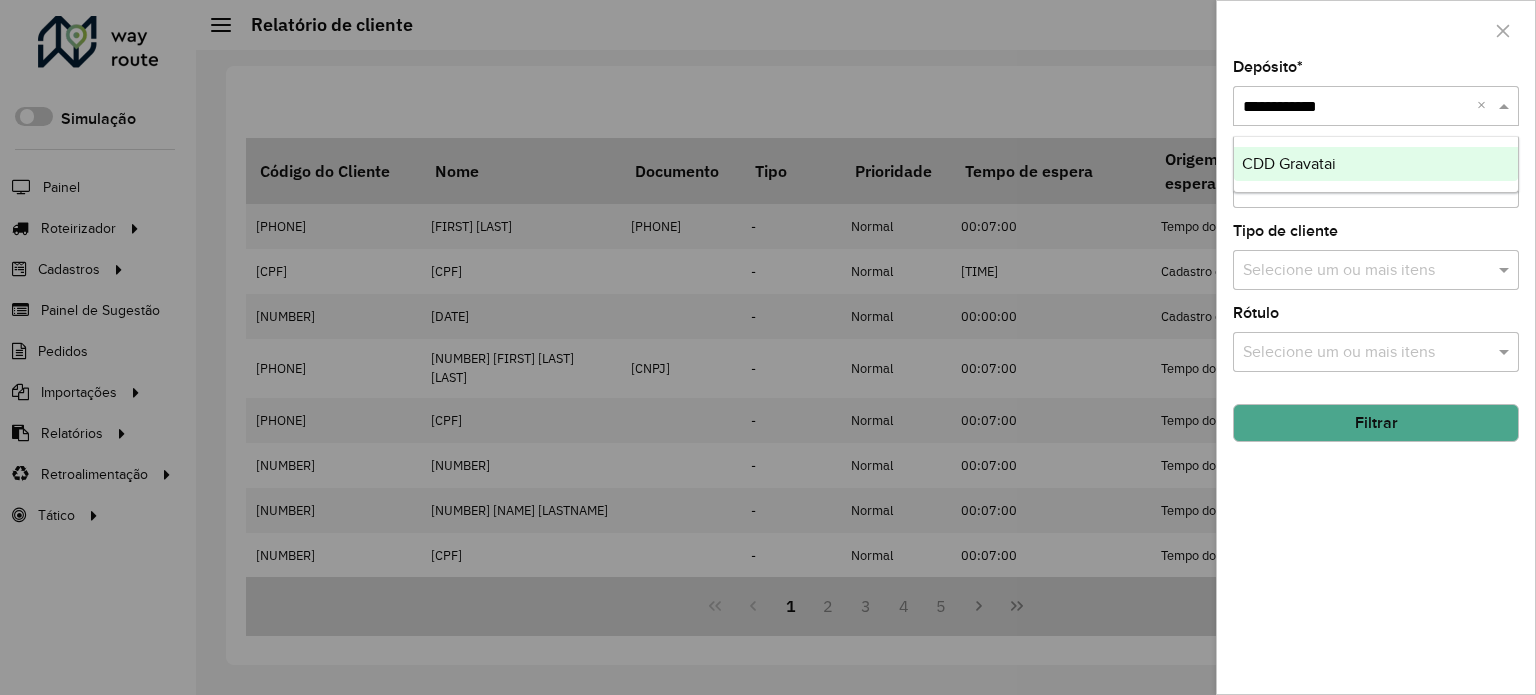 type 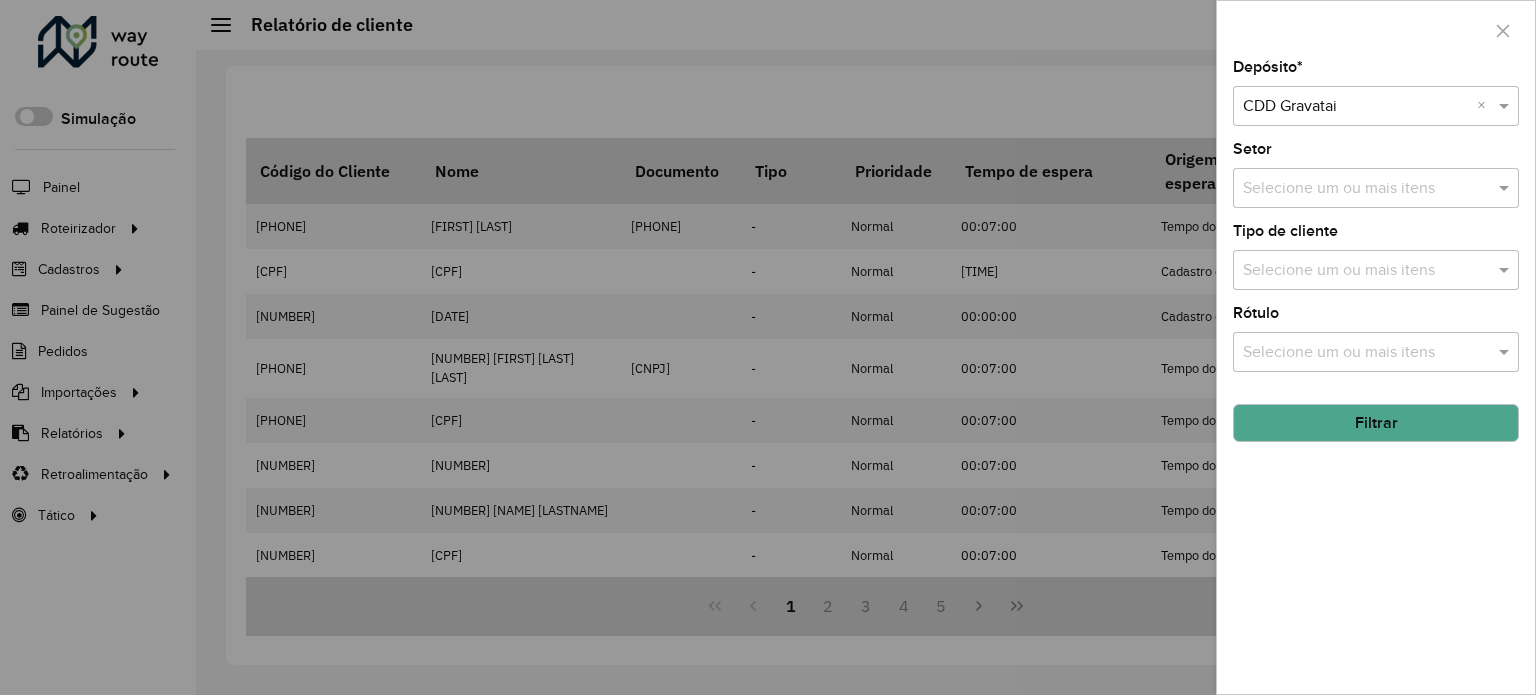 click on "Filtrar" 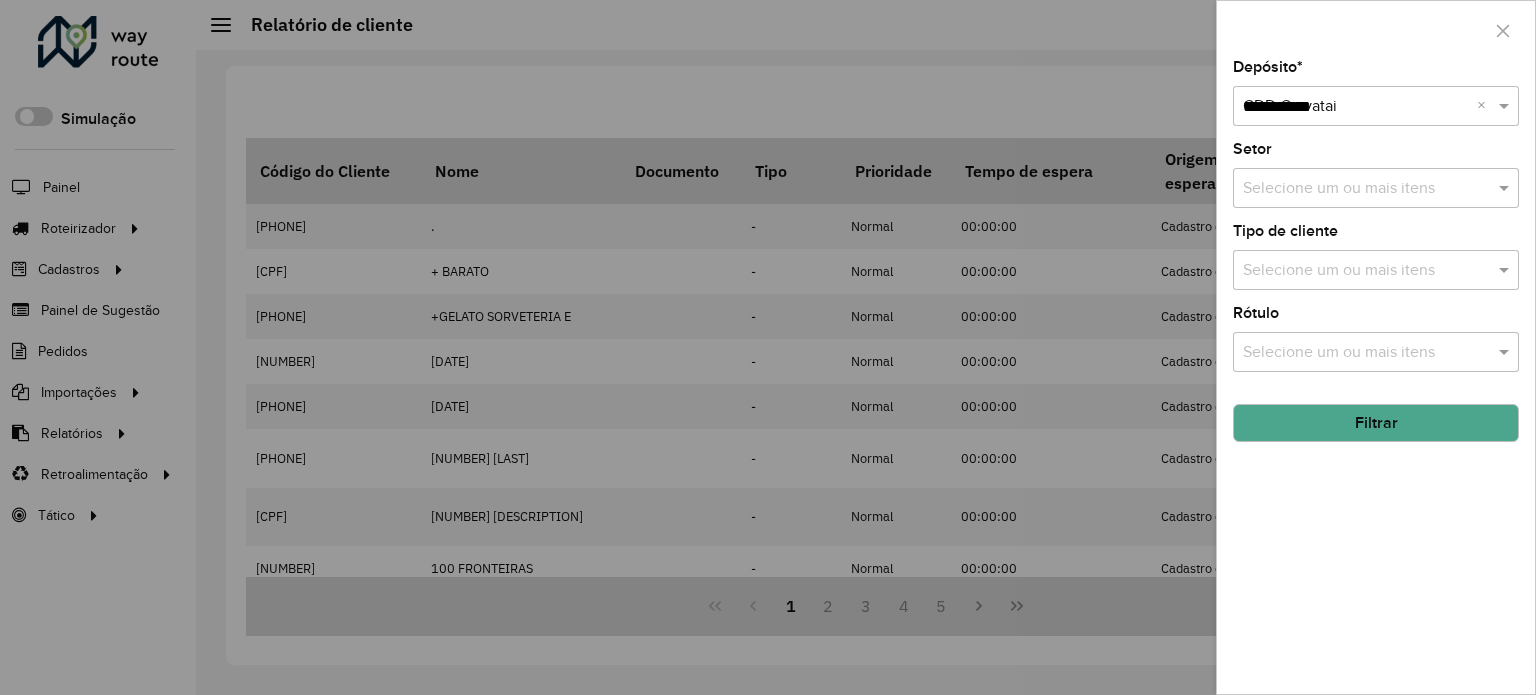 type on "**********" 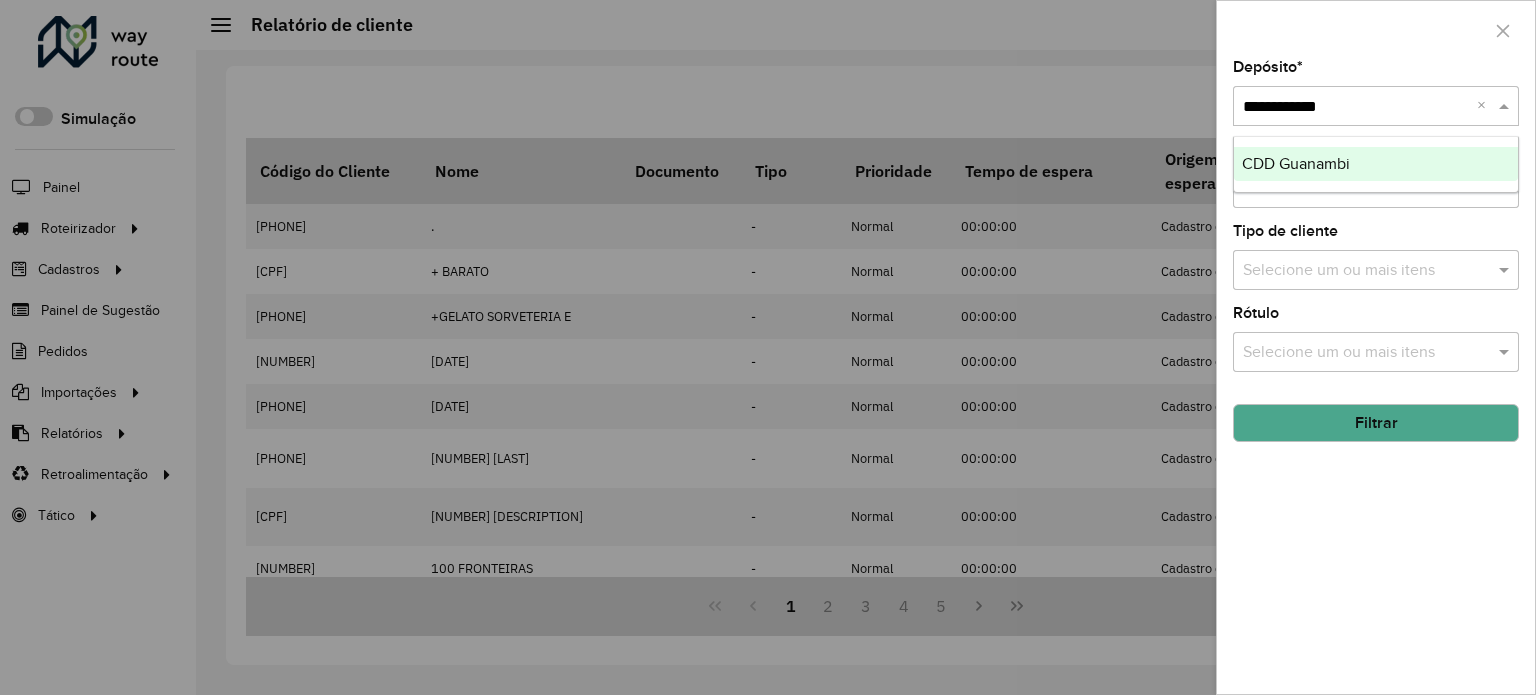 type 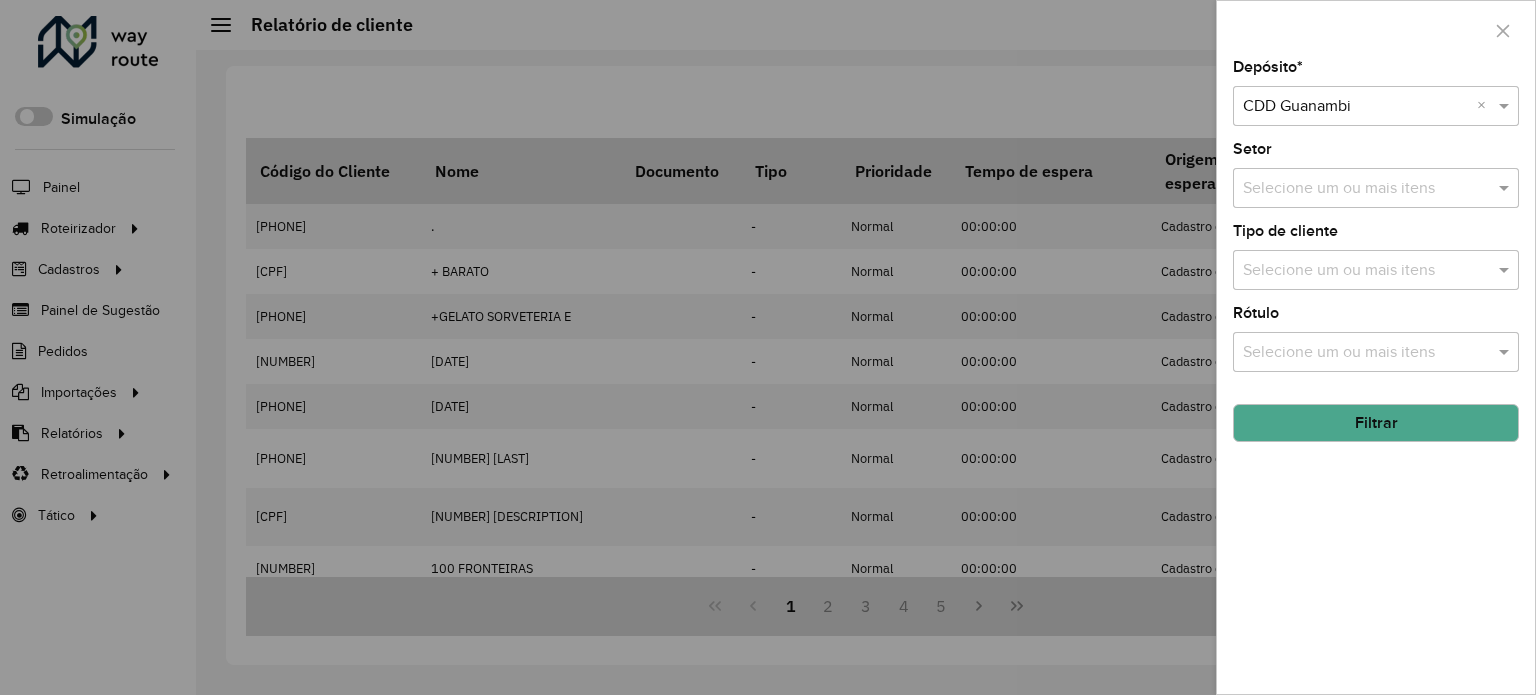 click on "Filtrar" 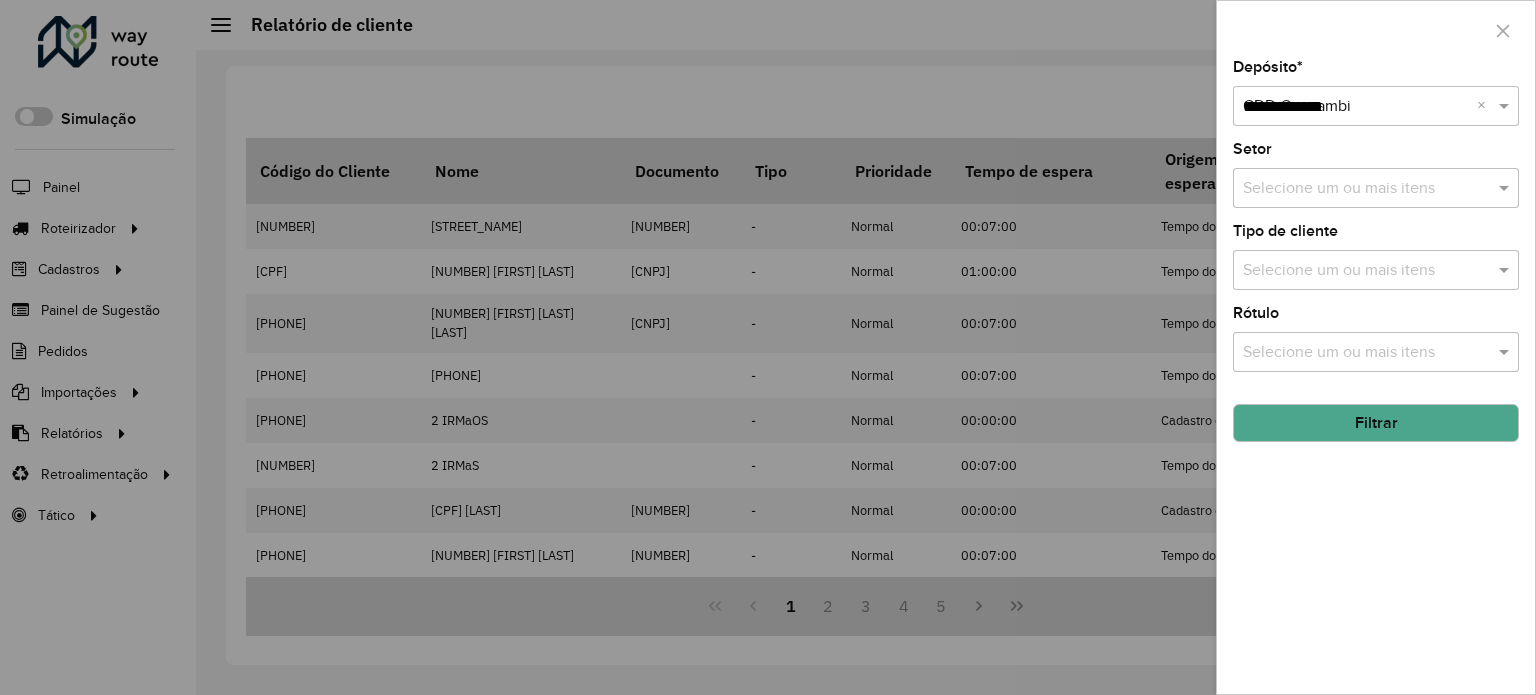 type on "**********" 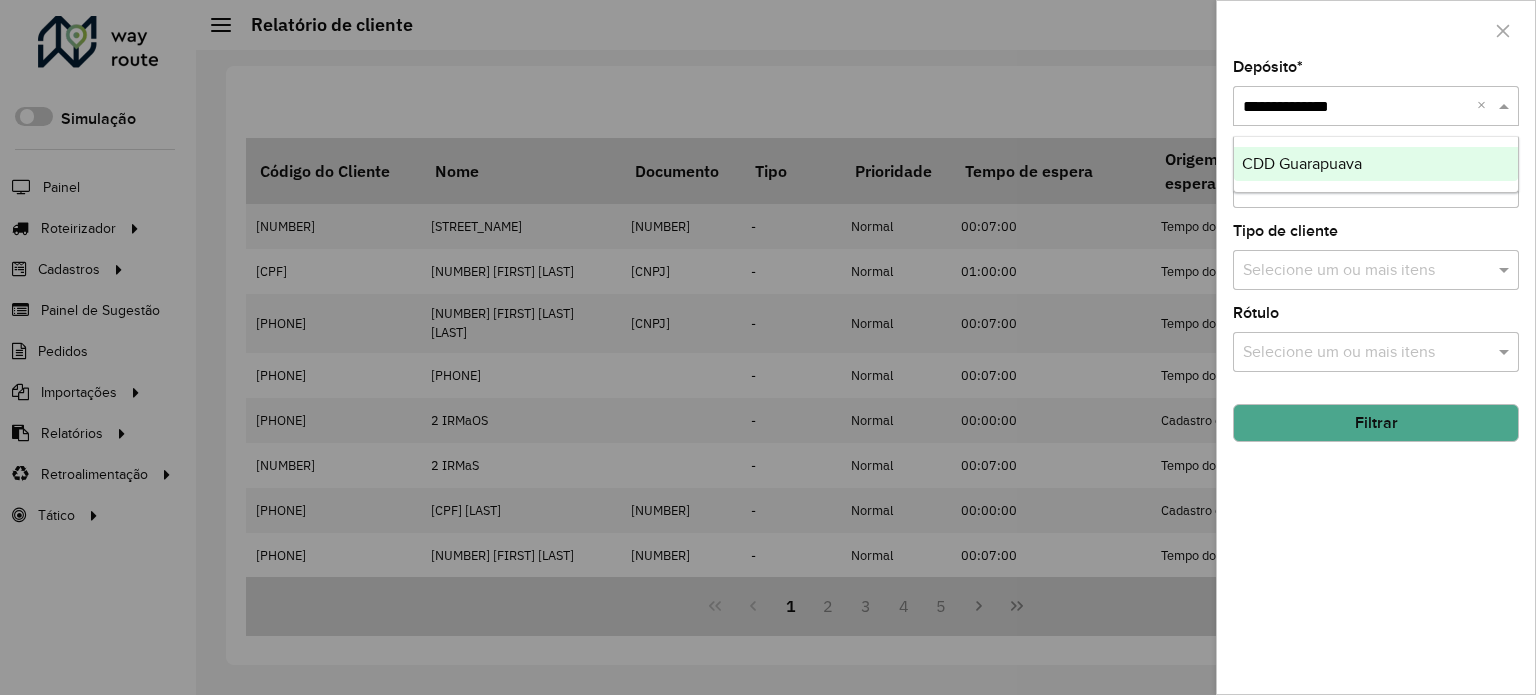 type 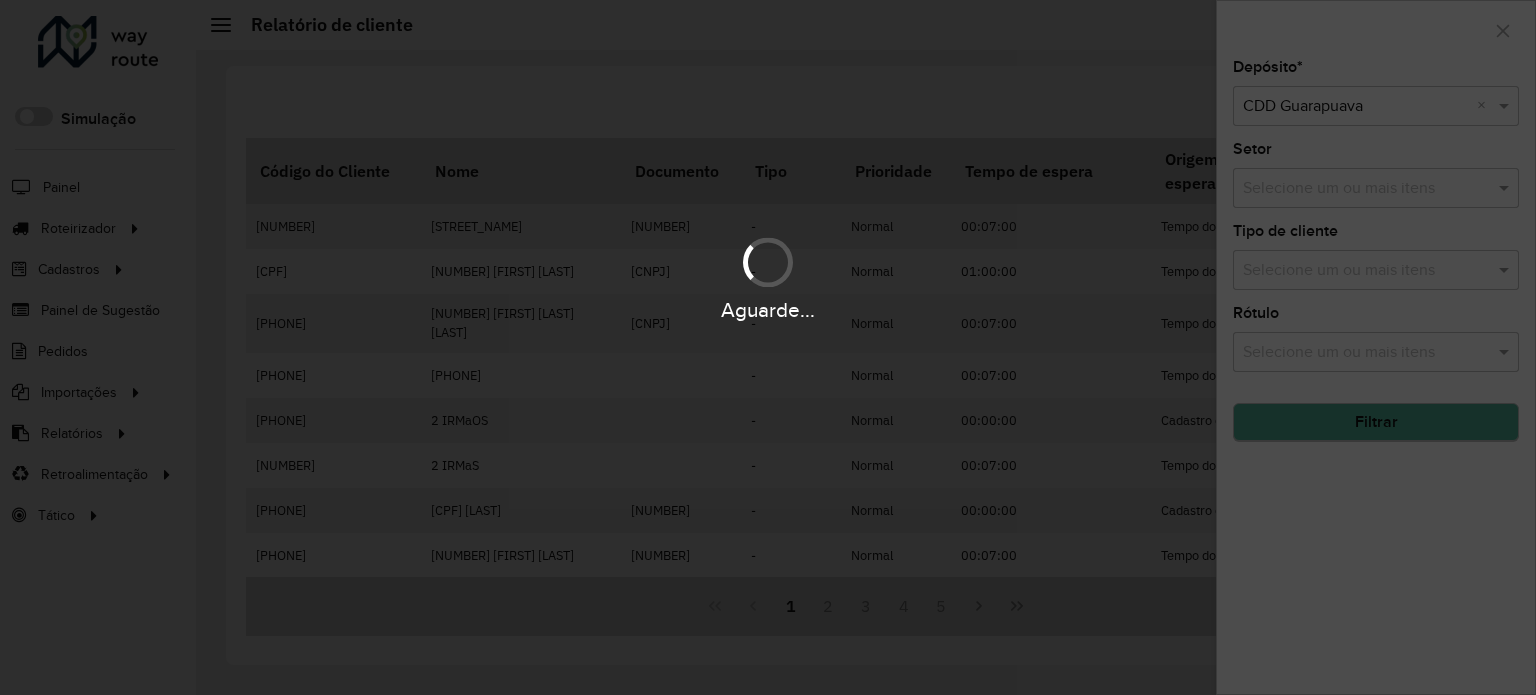 click on "Filtrar" 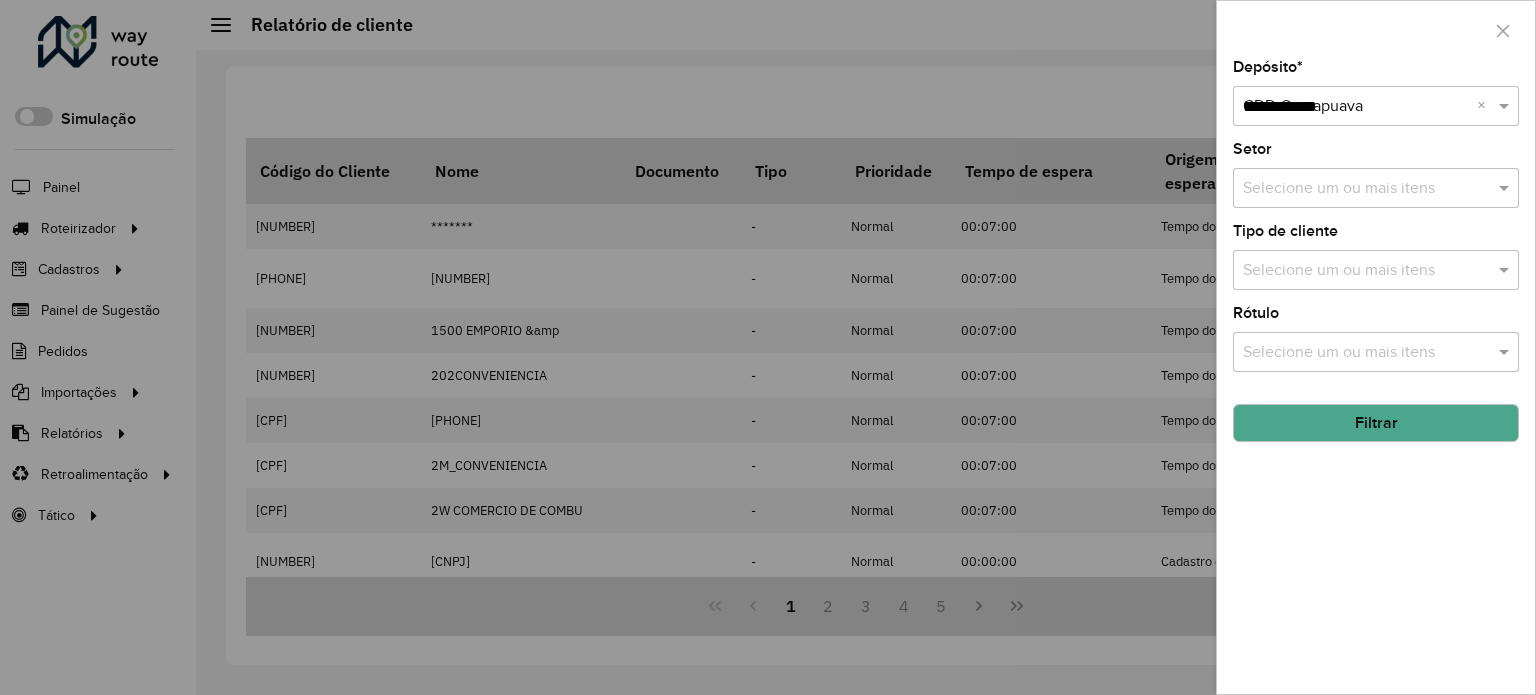 type on "**********" 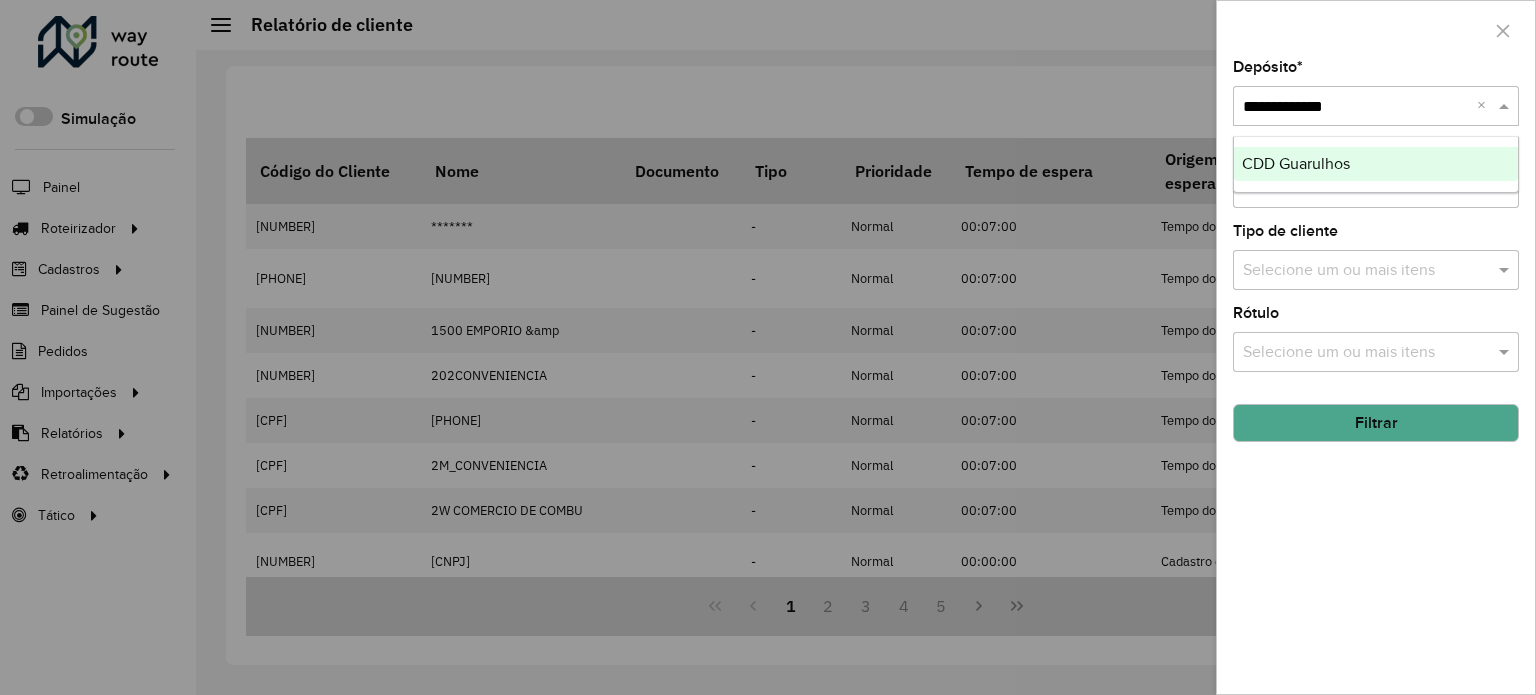 type 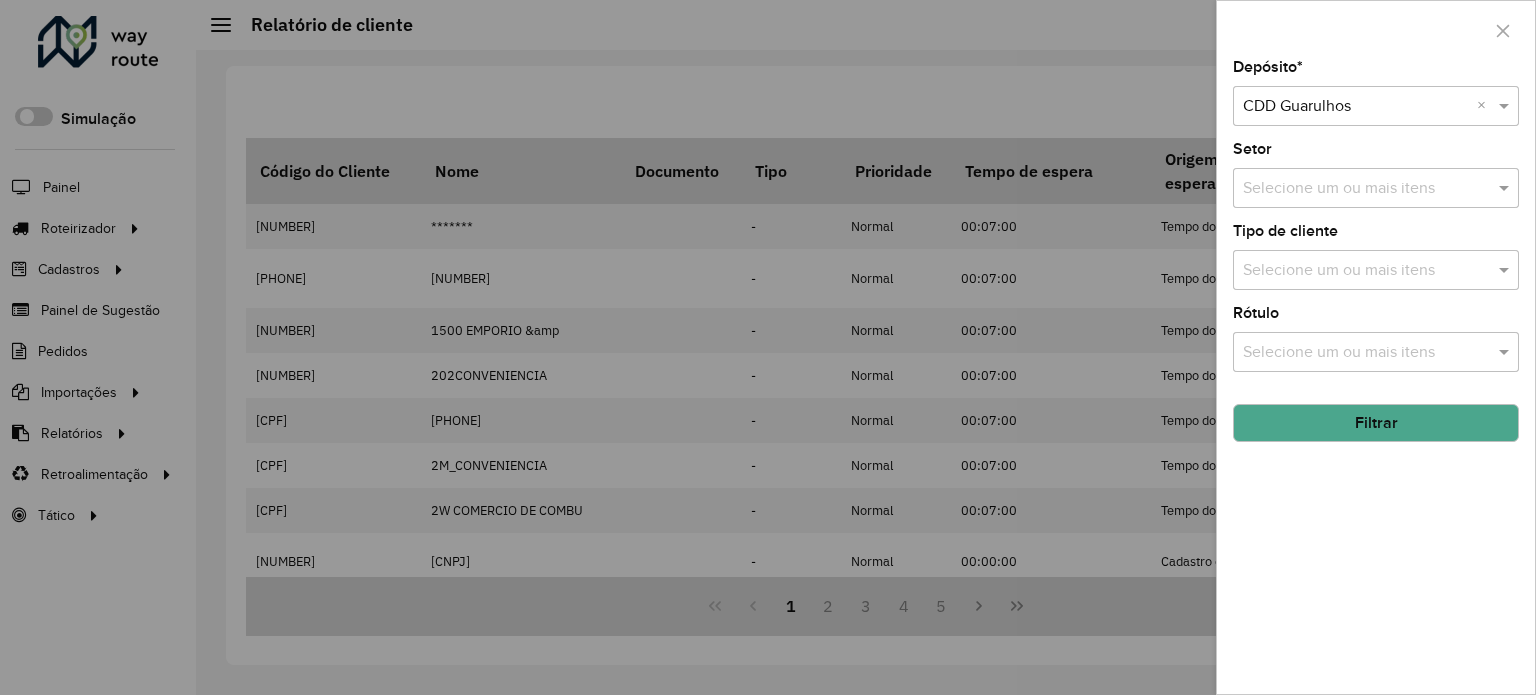 click on "Filtrar" 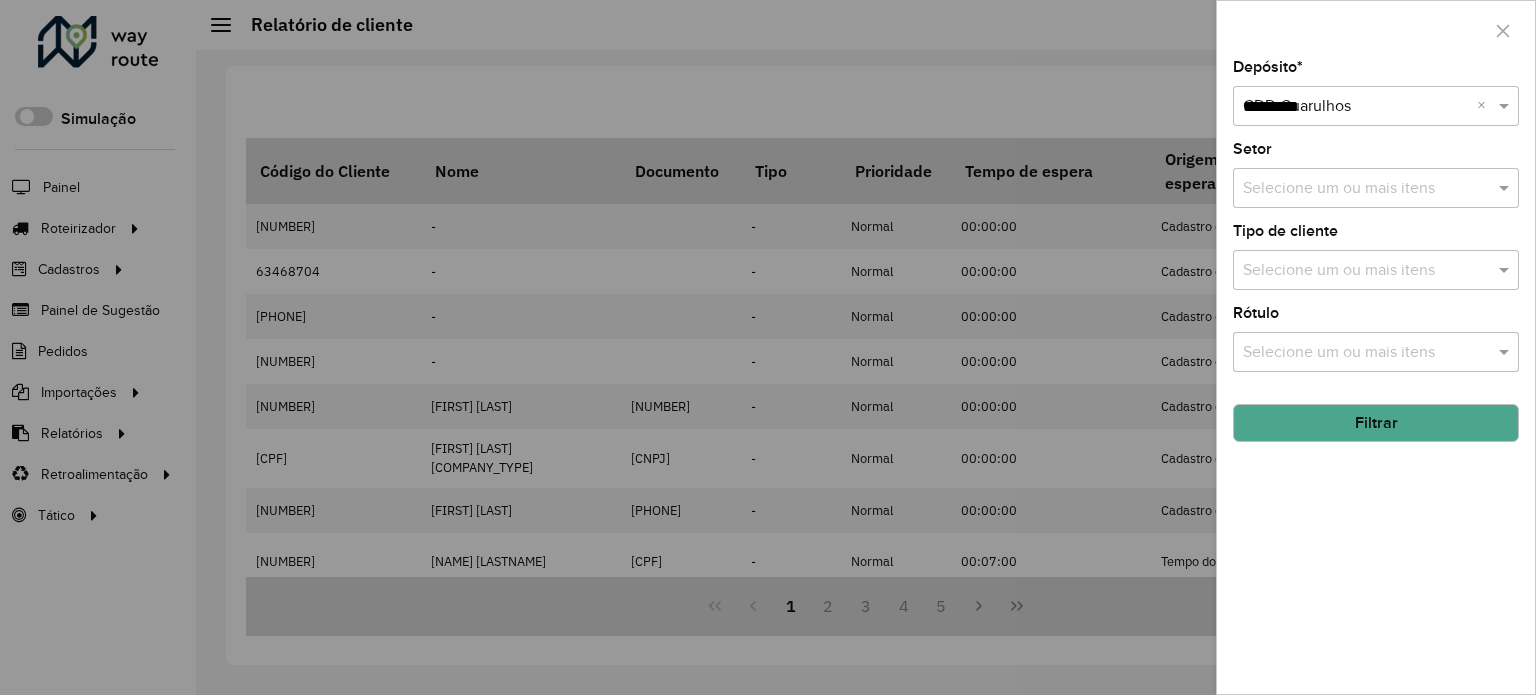 type on "**********" 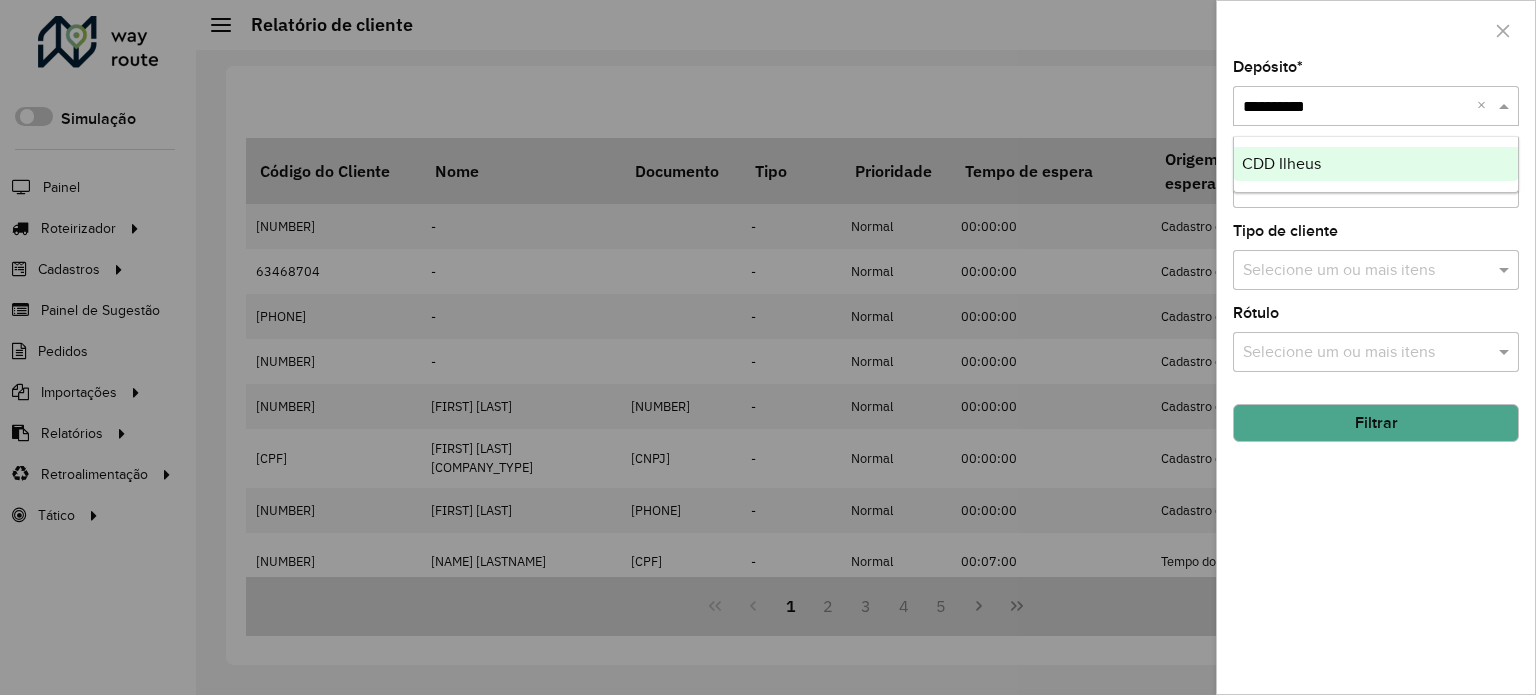 type 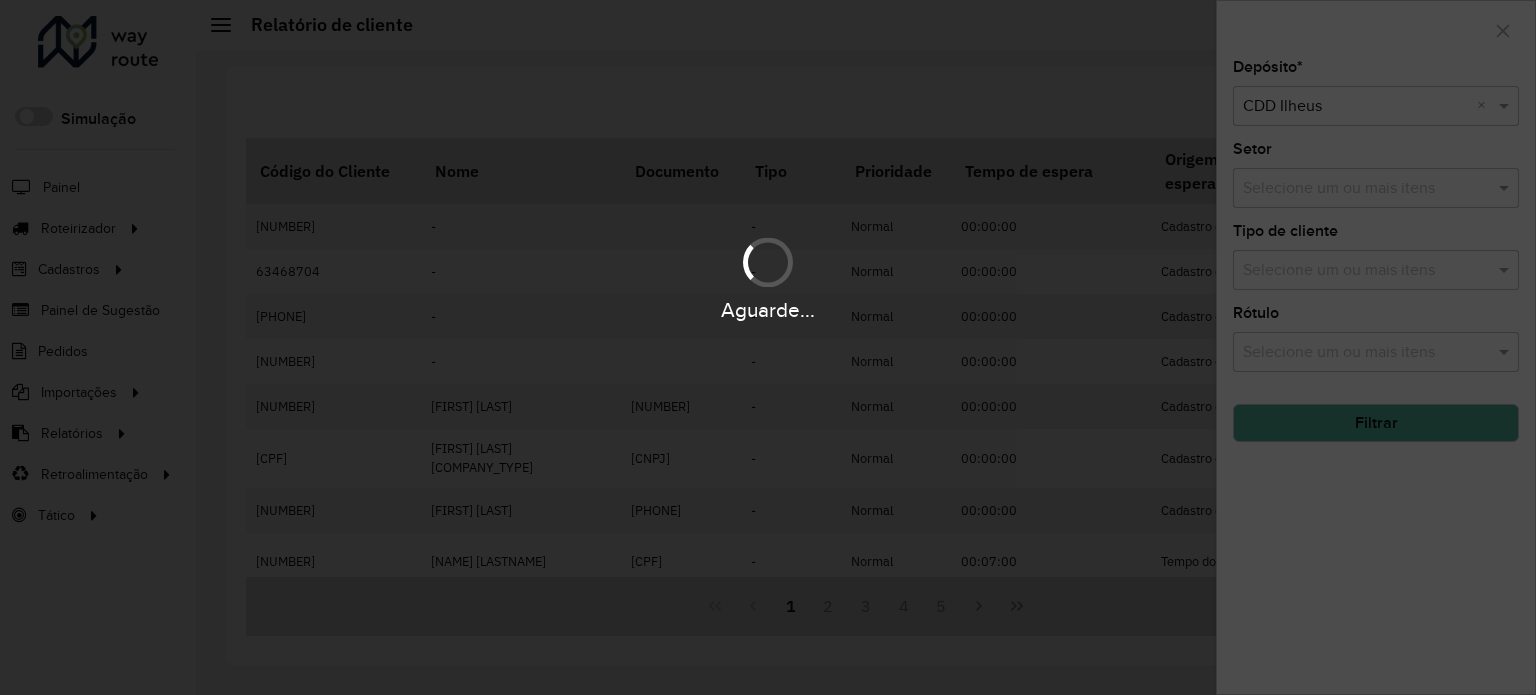 click on "Filtrar" 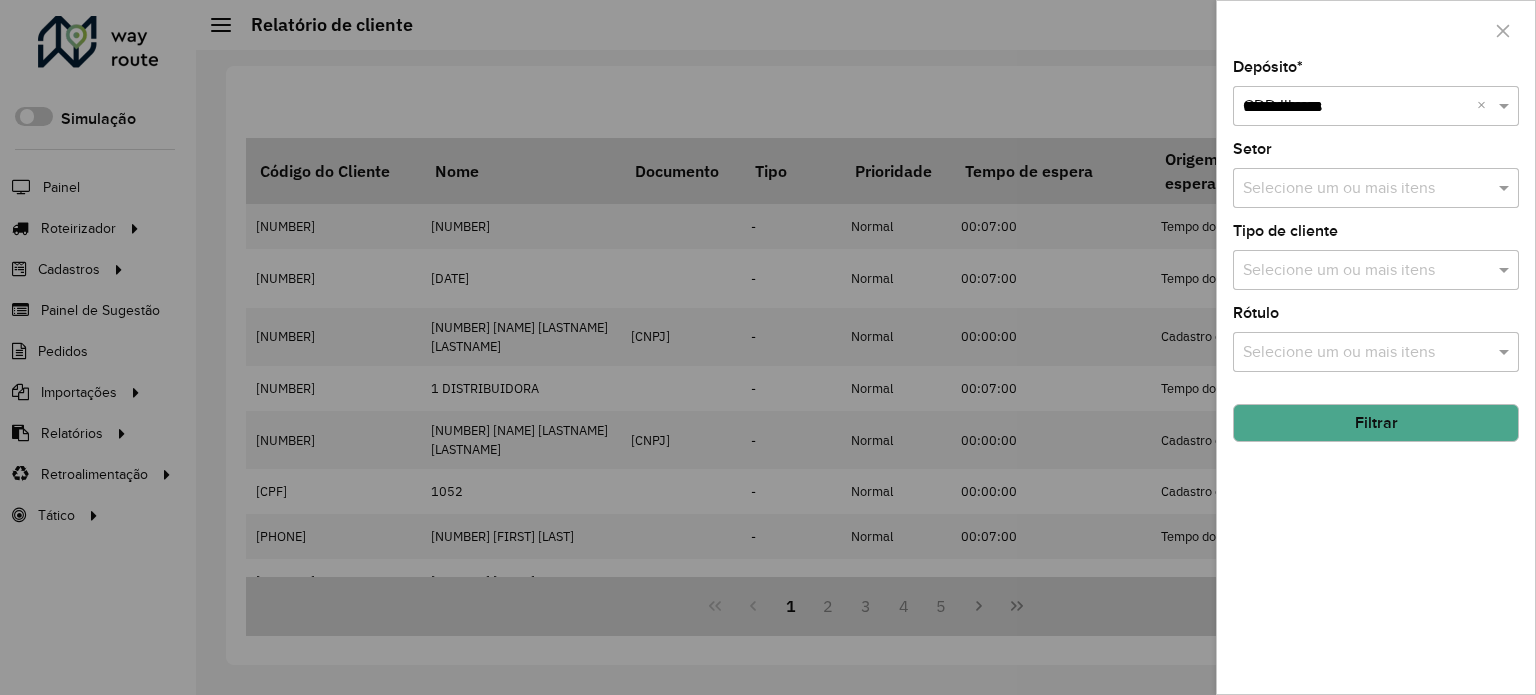 type on "**********" 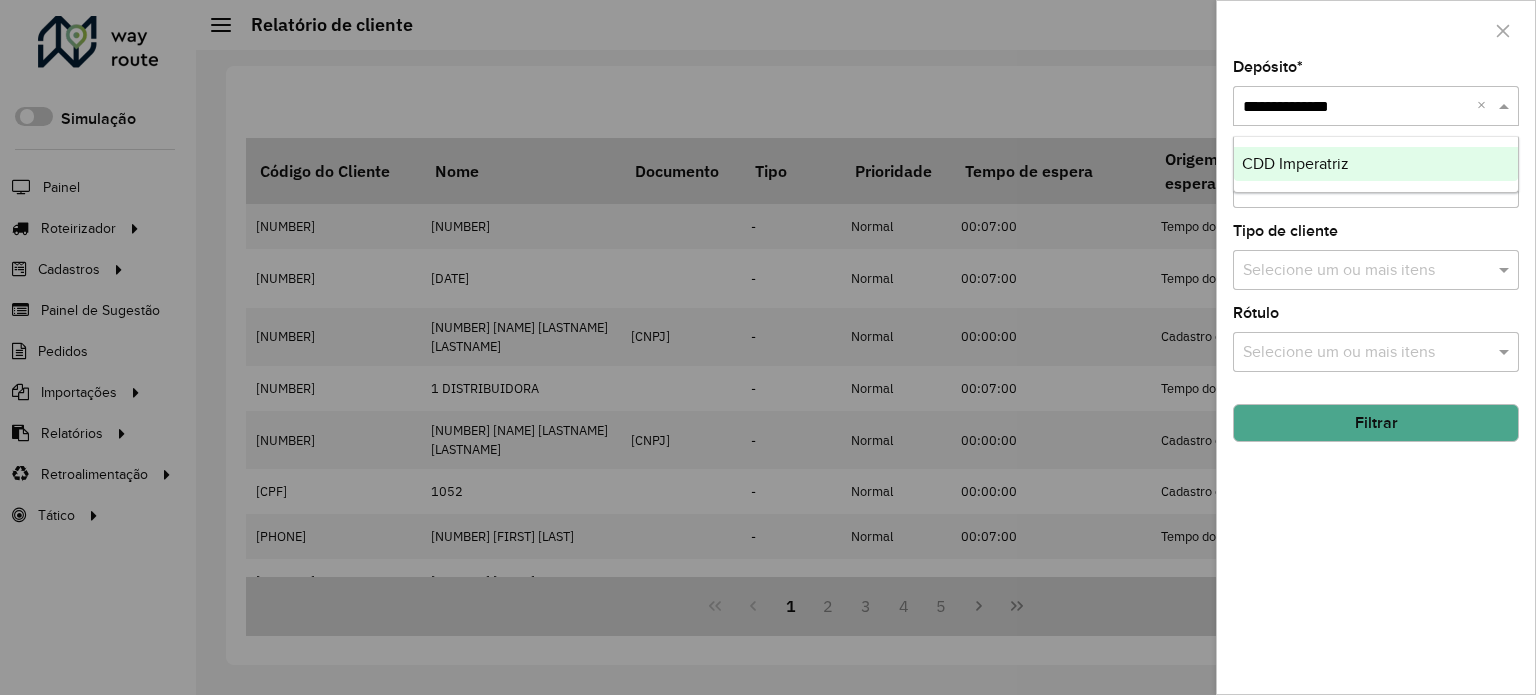 type 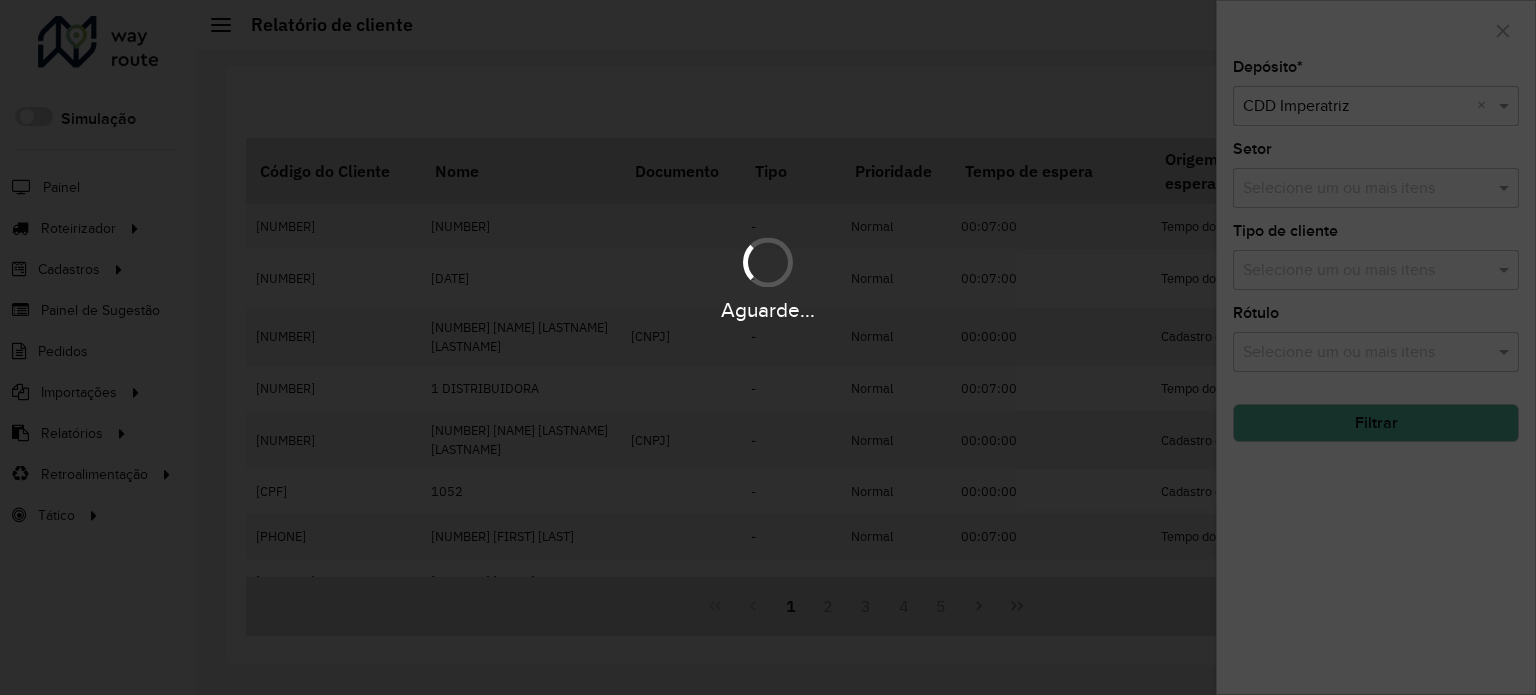 click on "Filtrar" 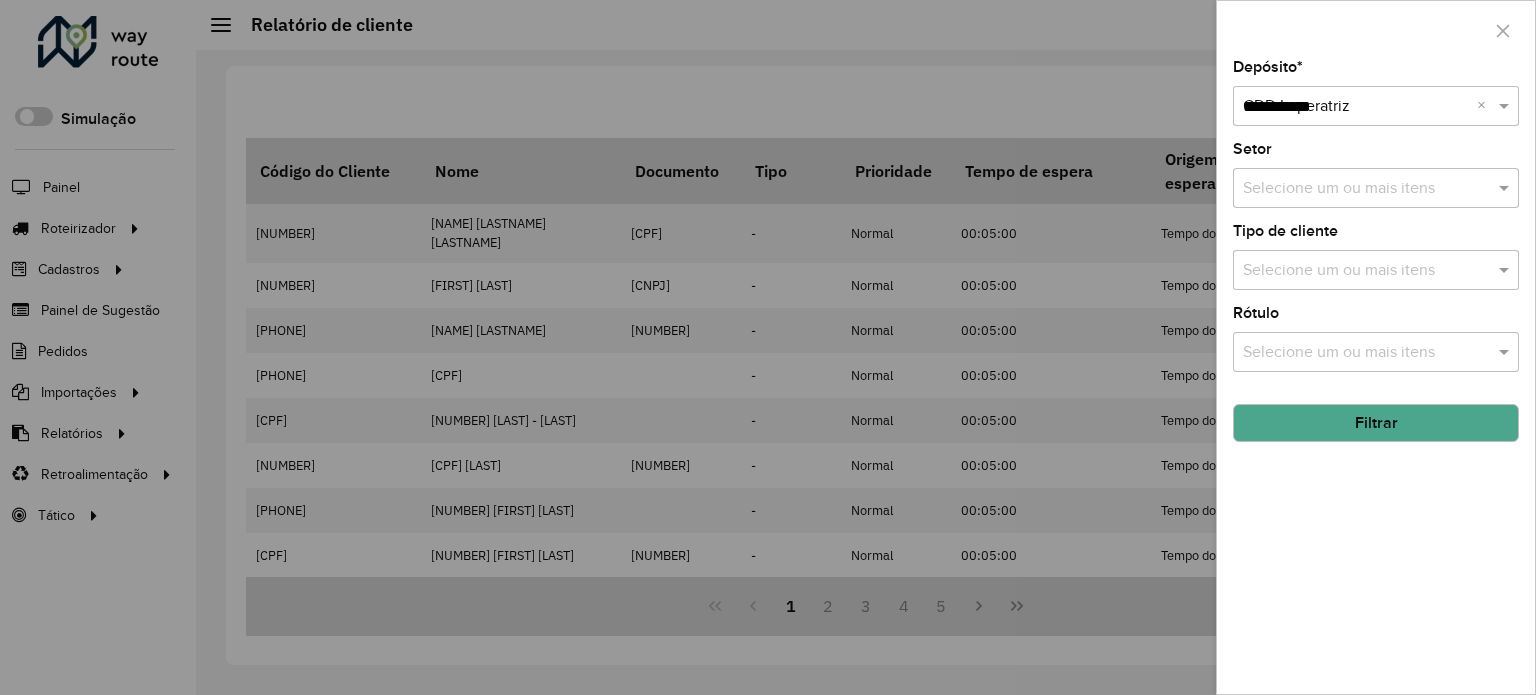 type on "**********" 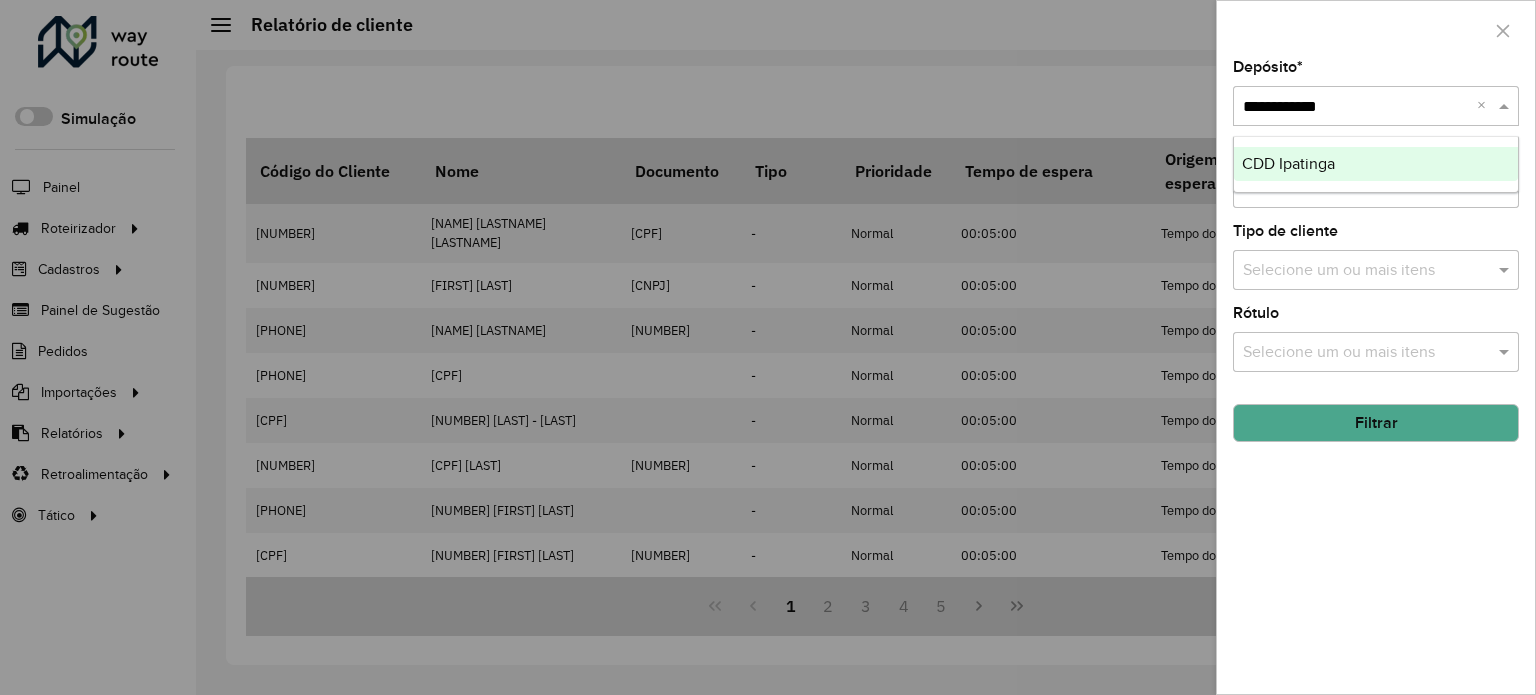 type 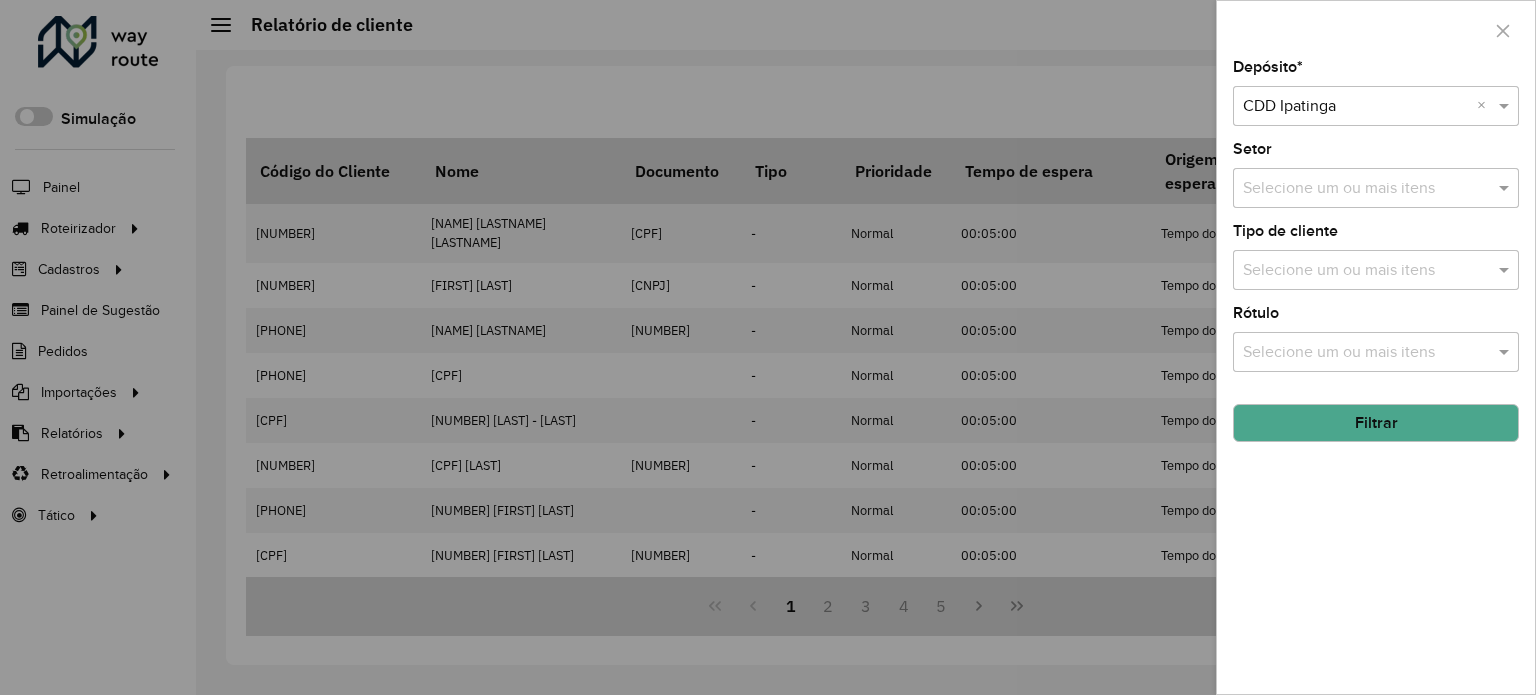 click on "Filtrar" 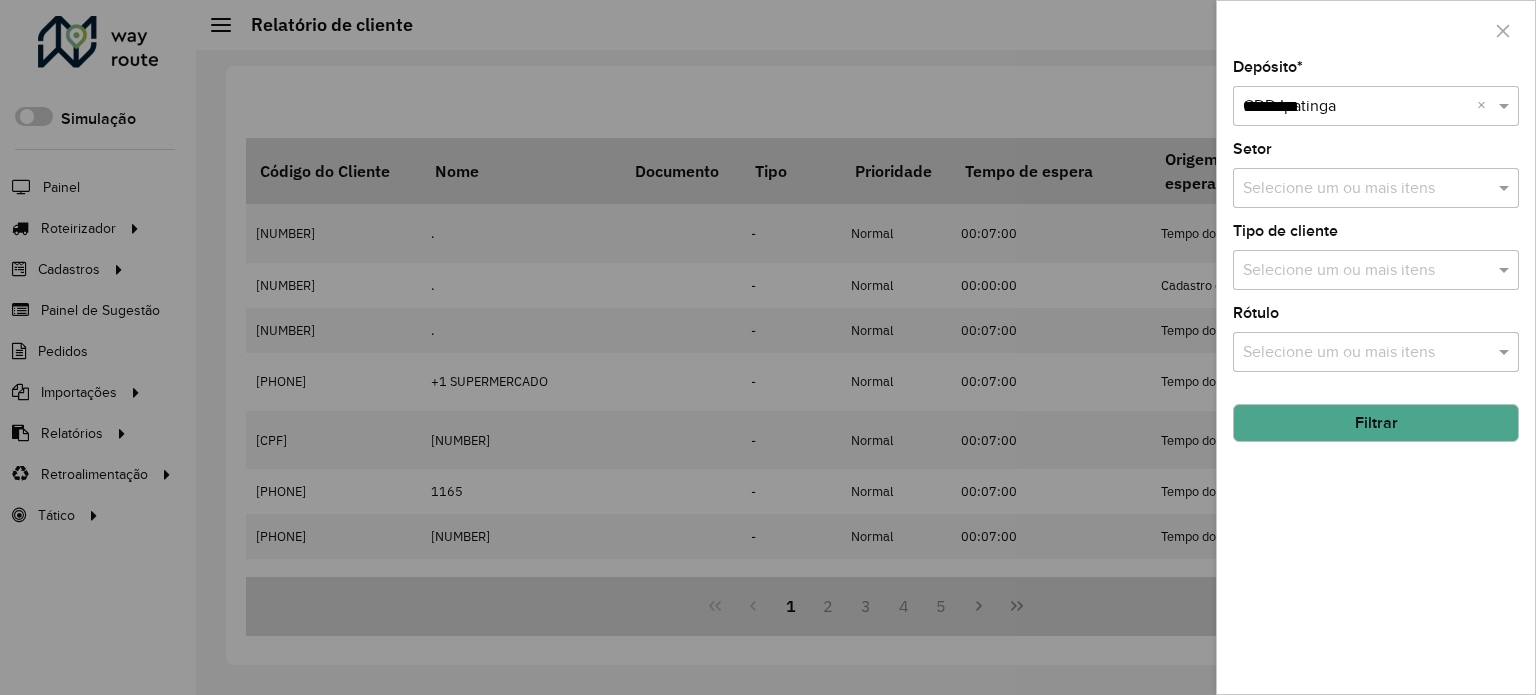 type on "**********" 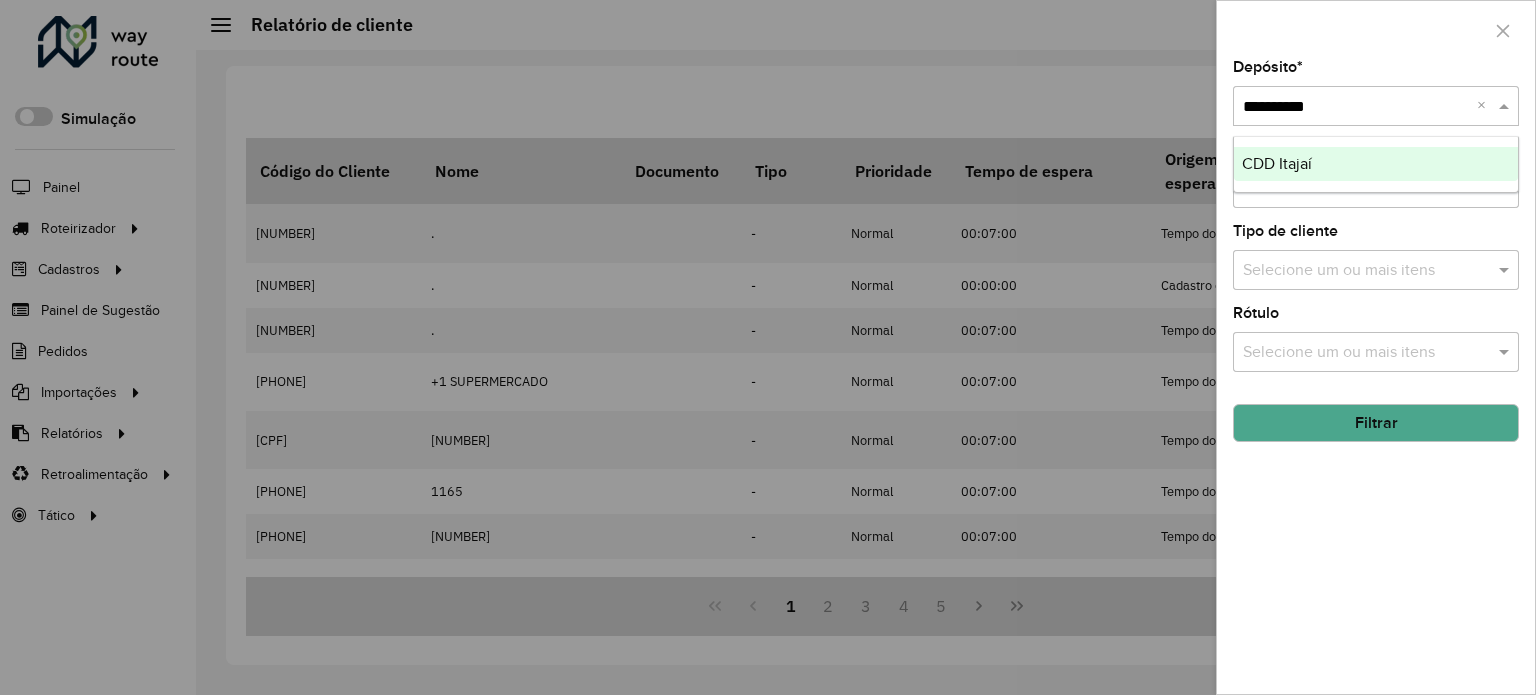 type 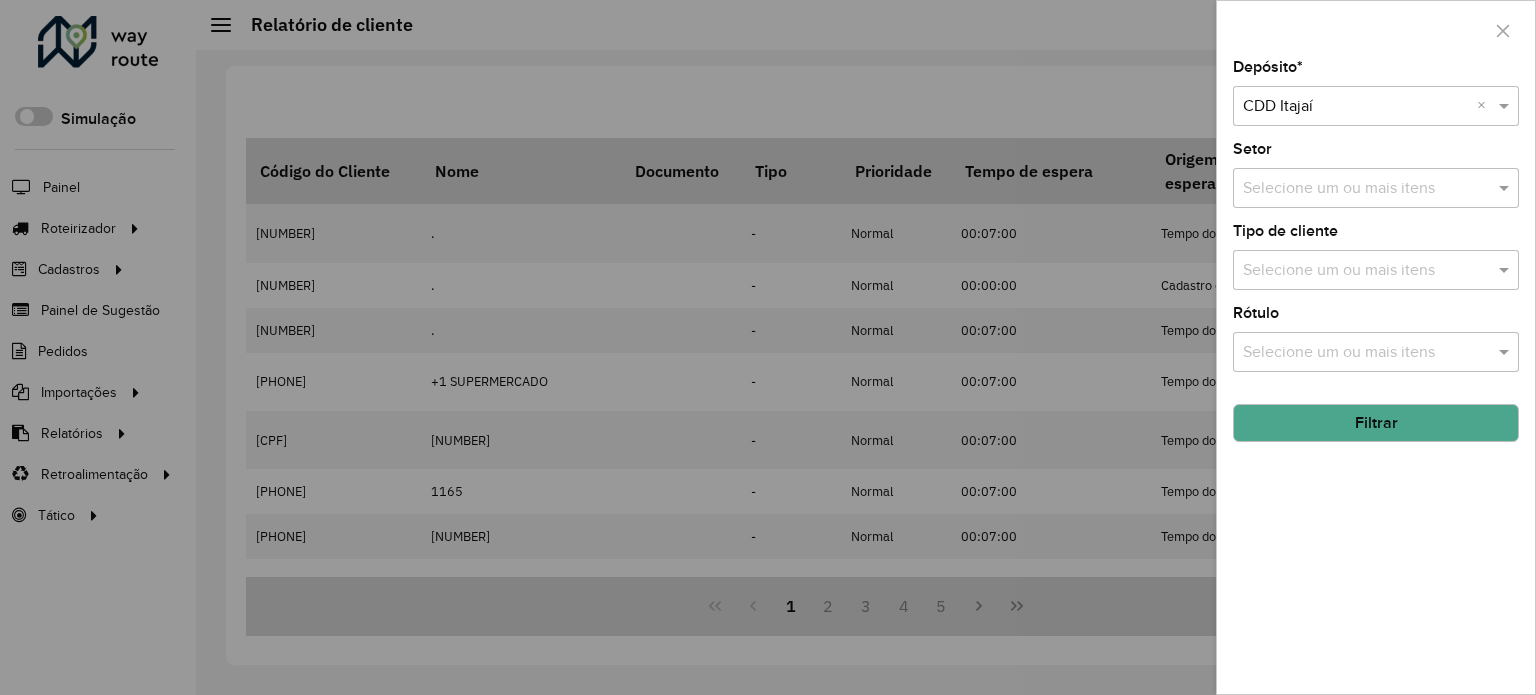 click on "Filtrar" 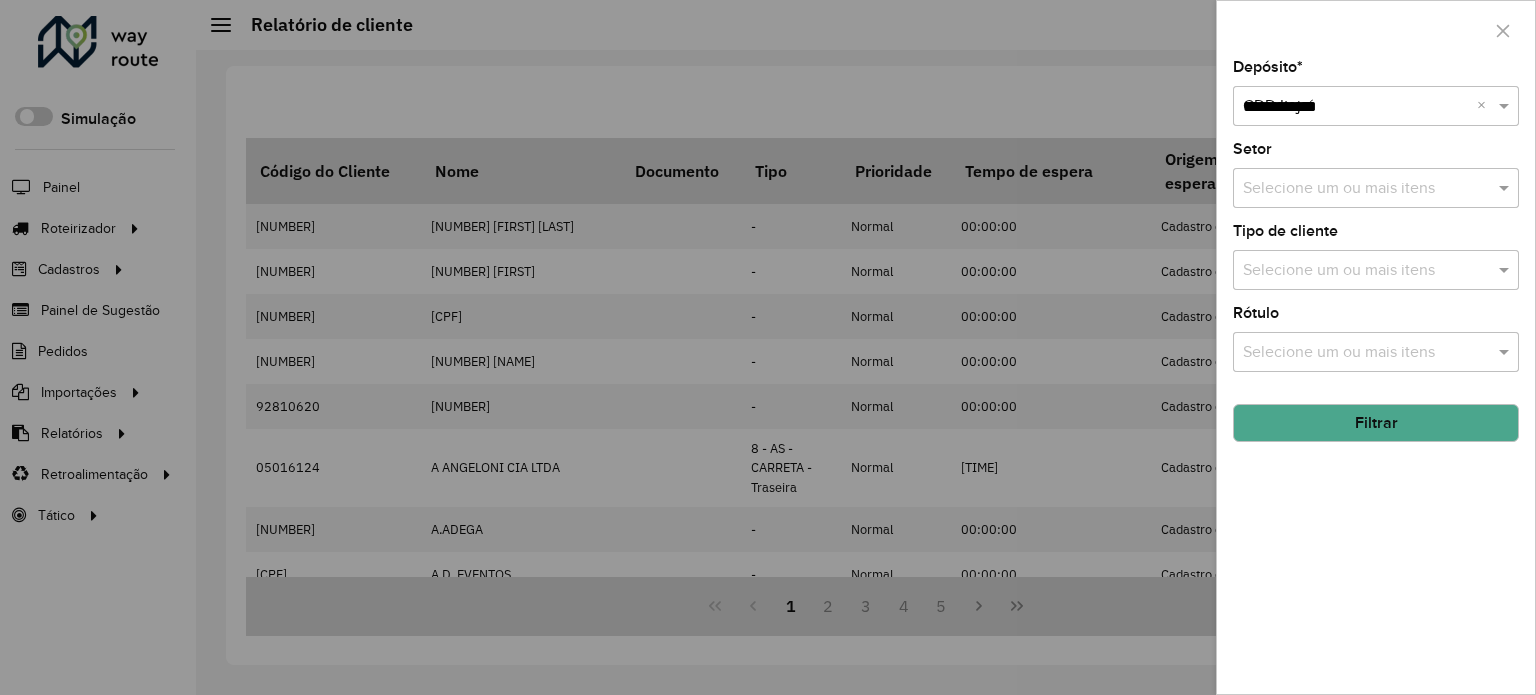 type on "**********" 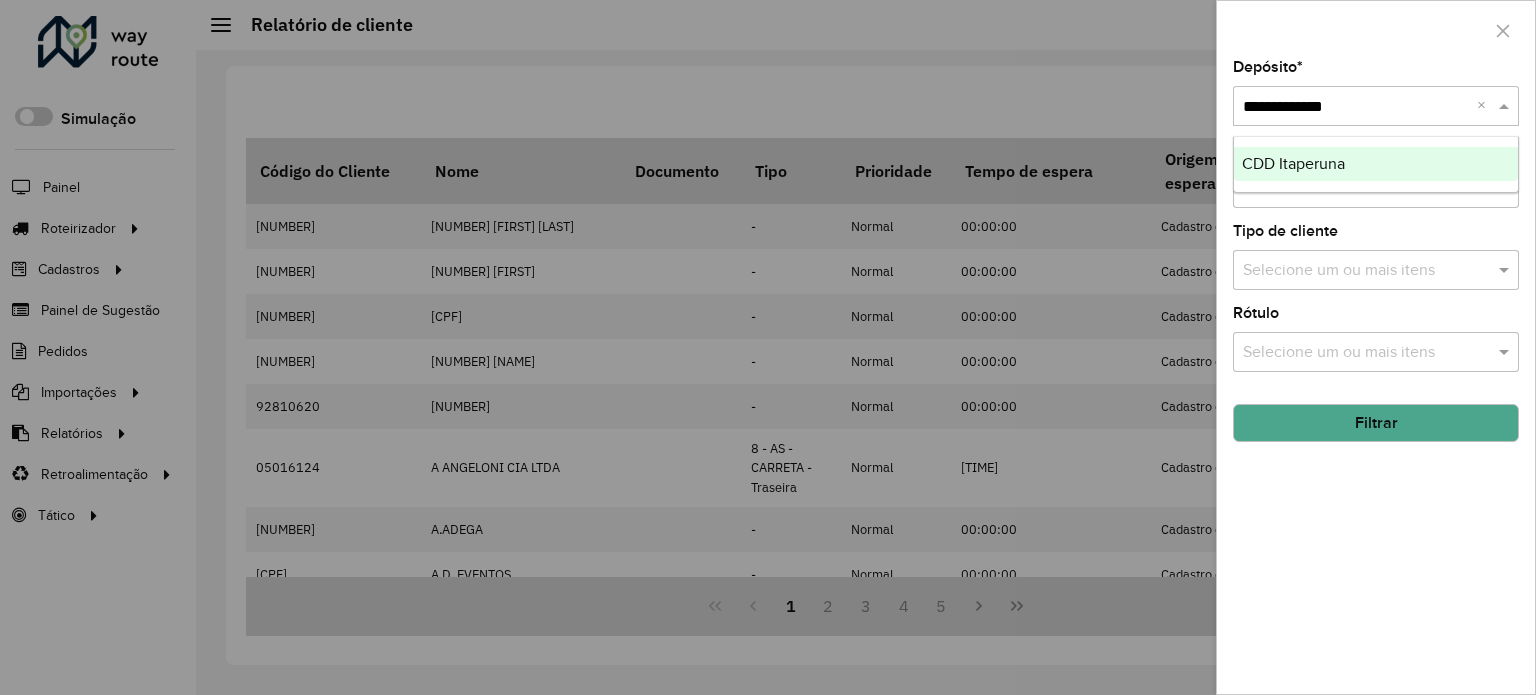 type 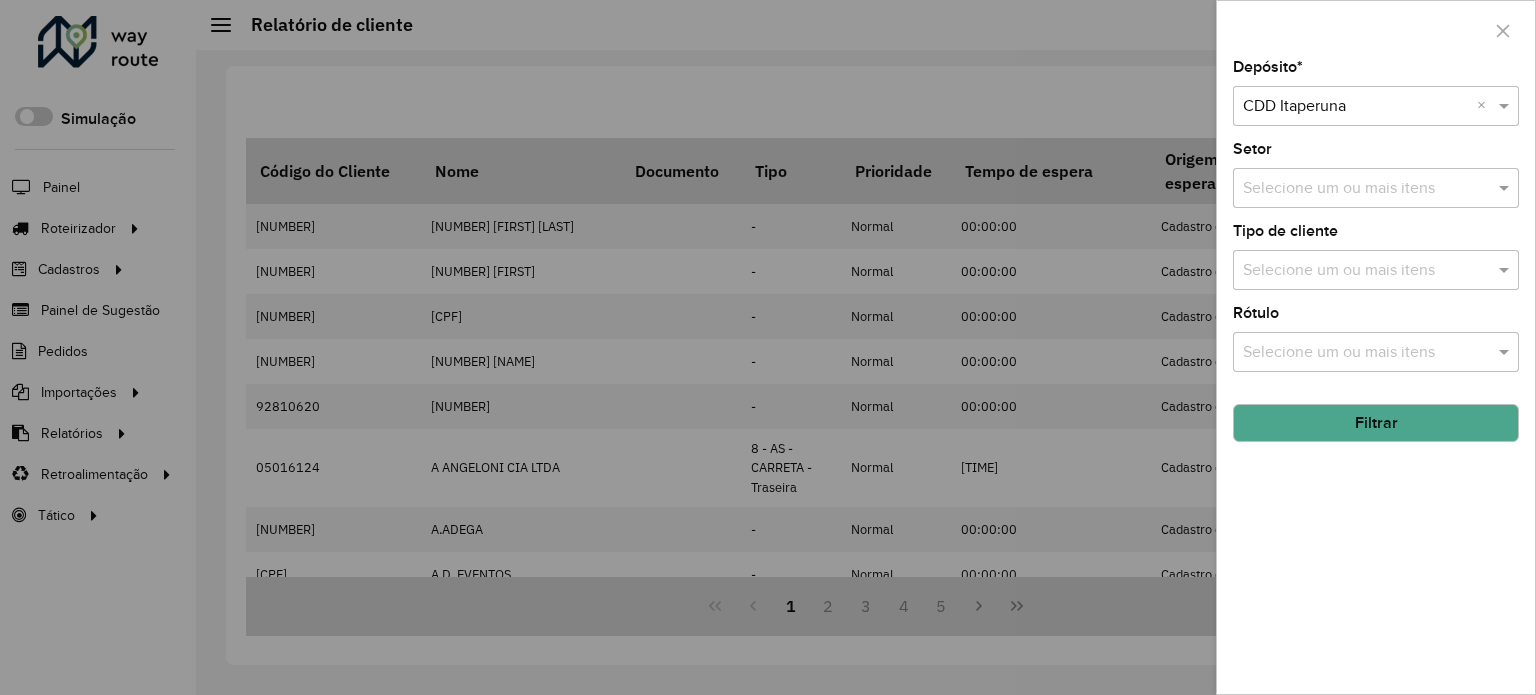 click on "Filtrar" 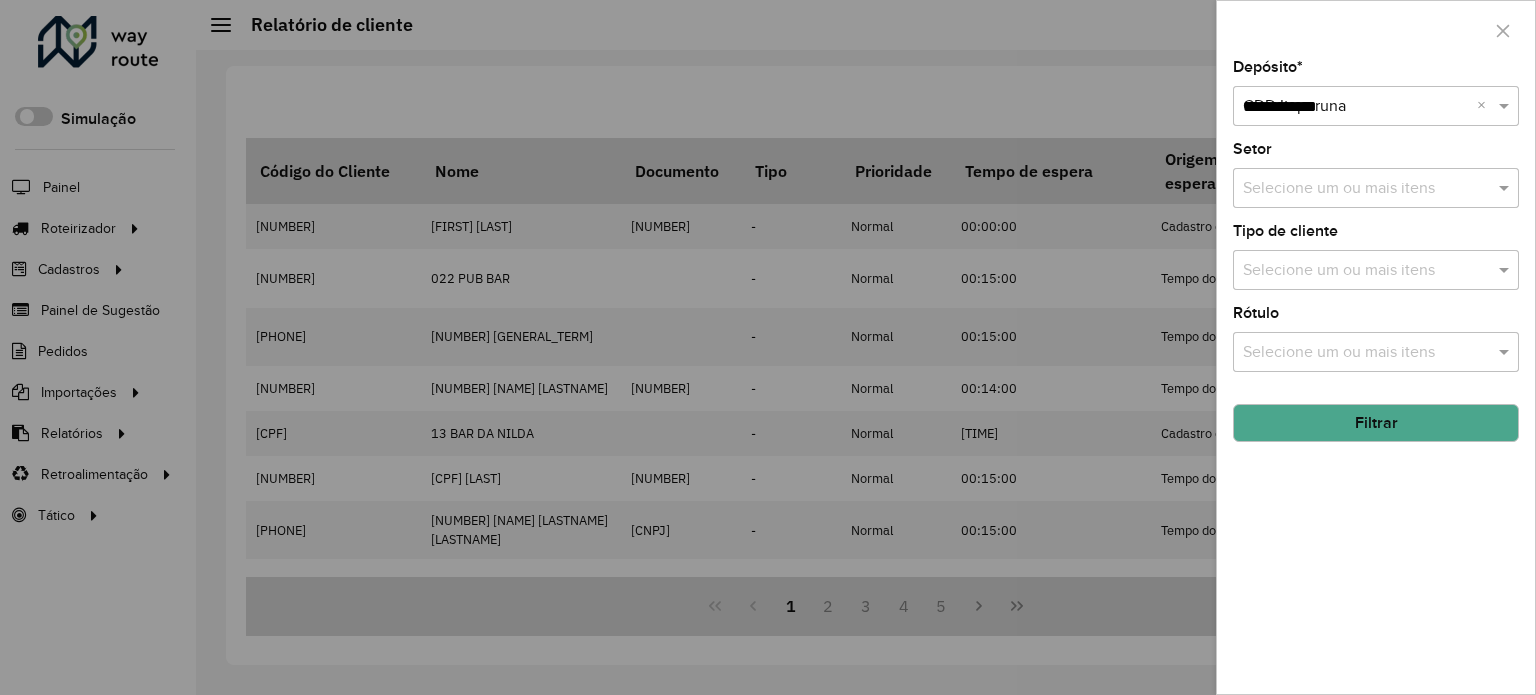 type on "**********" 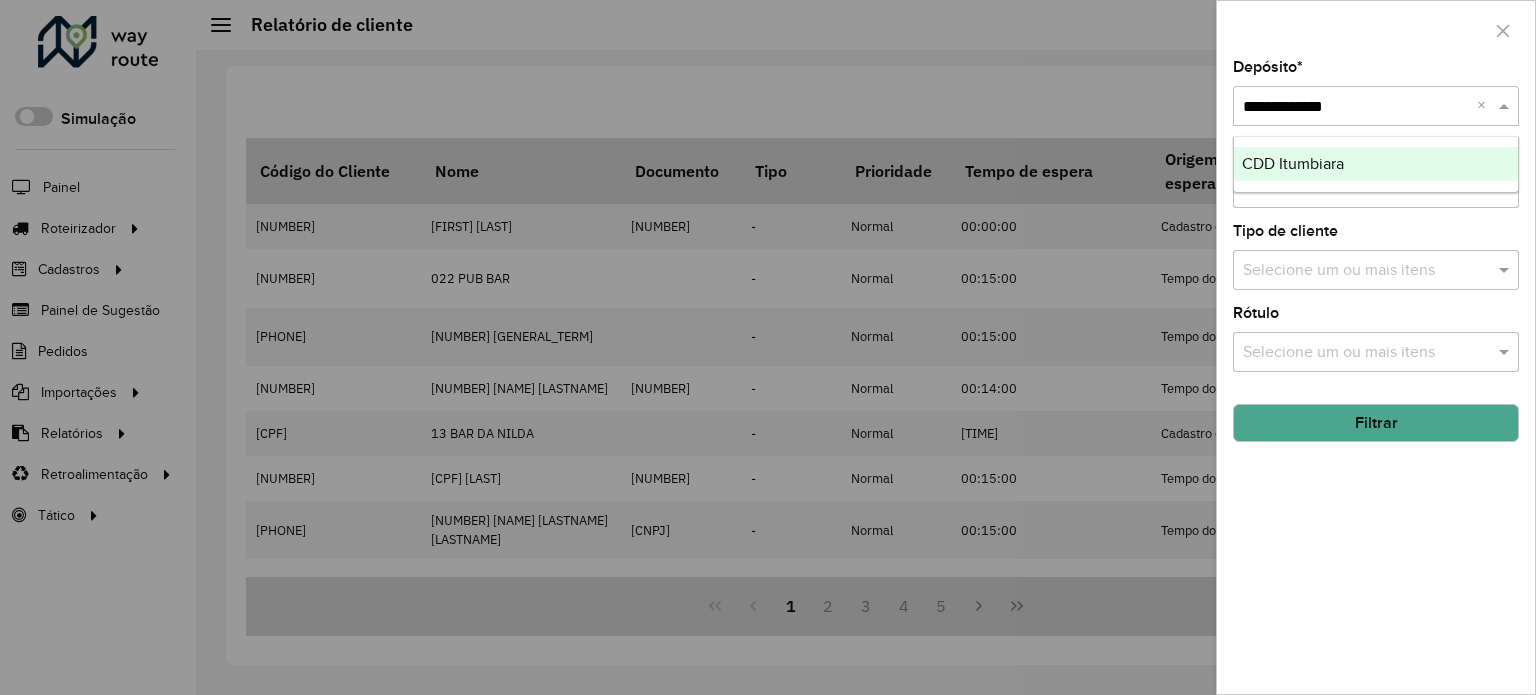 type 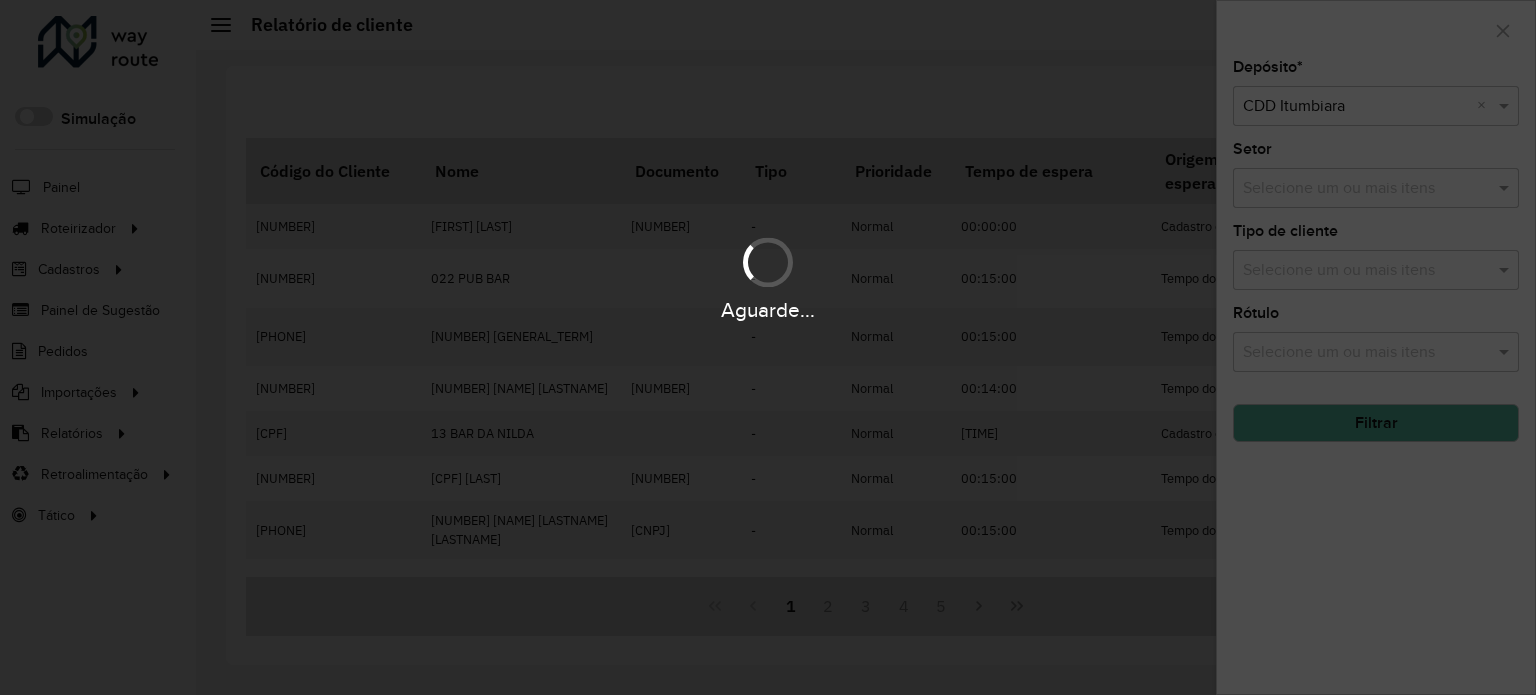 click on "Filtrar" 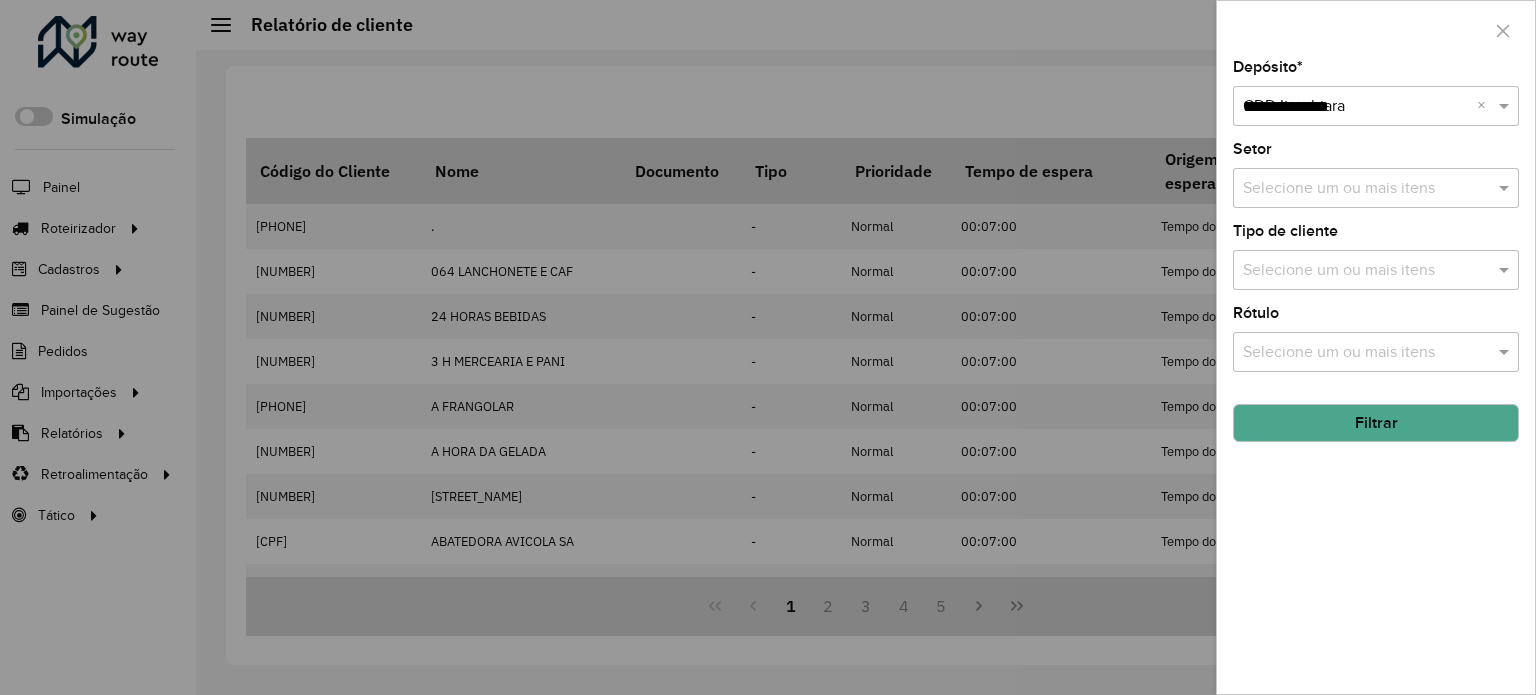 type on "**********" 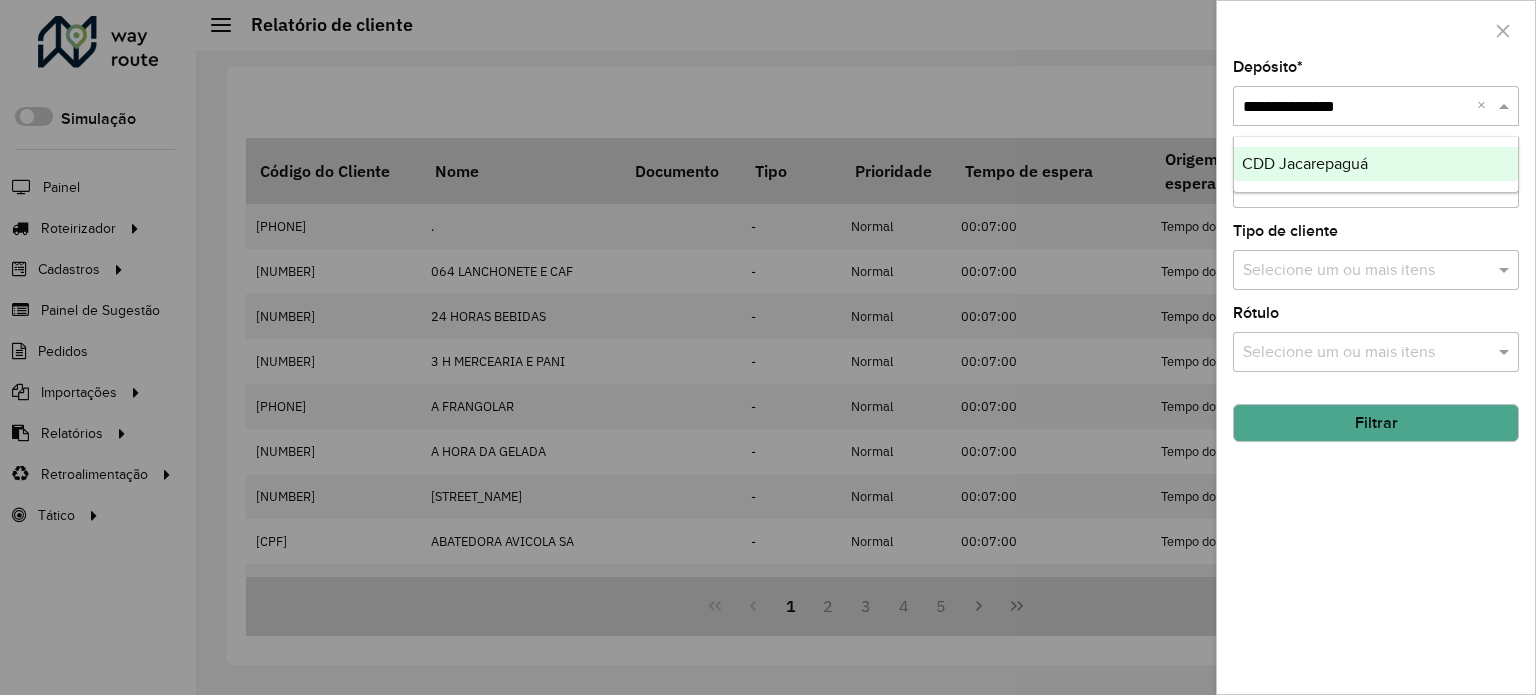 type 